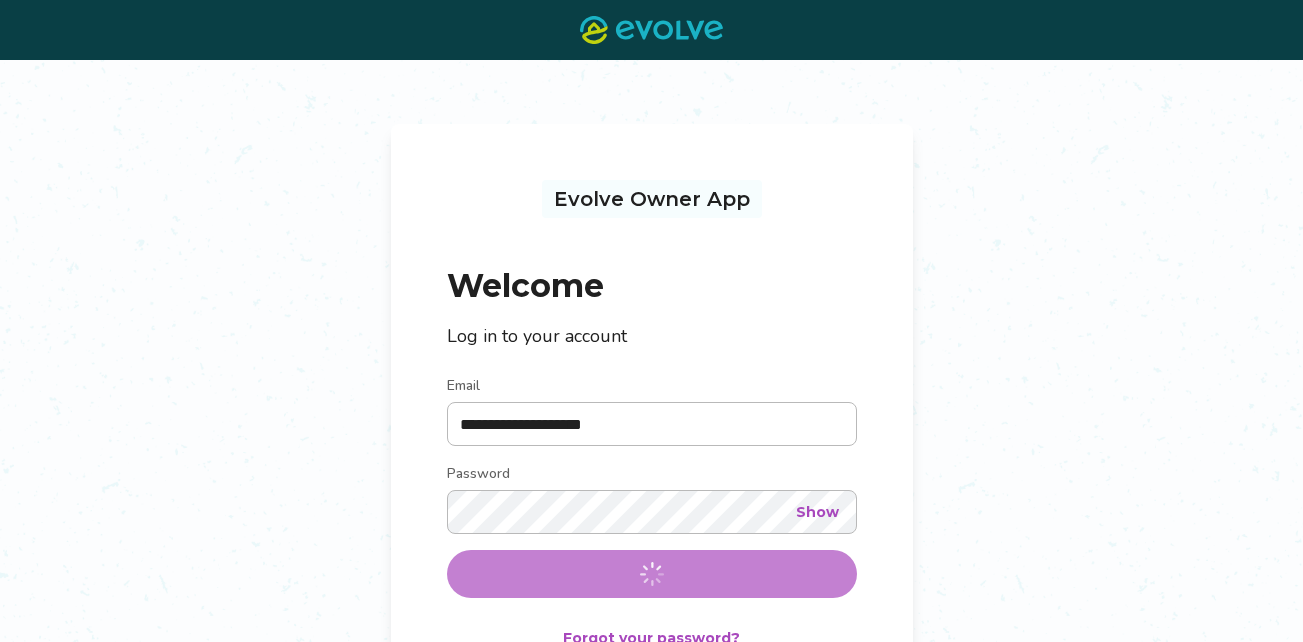 scroll, scrollTop: 0, scrollLeft: 0, axis: both 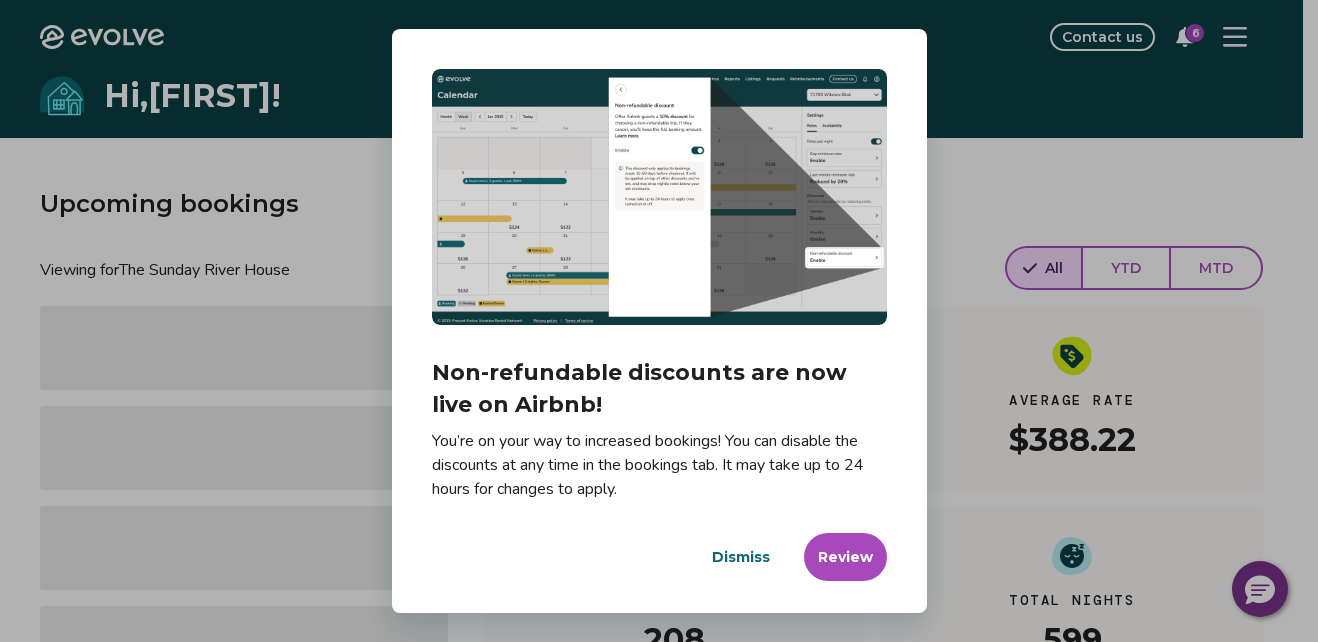 click on "Dismiss" at bounding box center [741, 557] 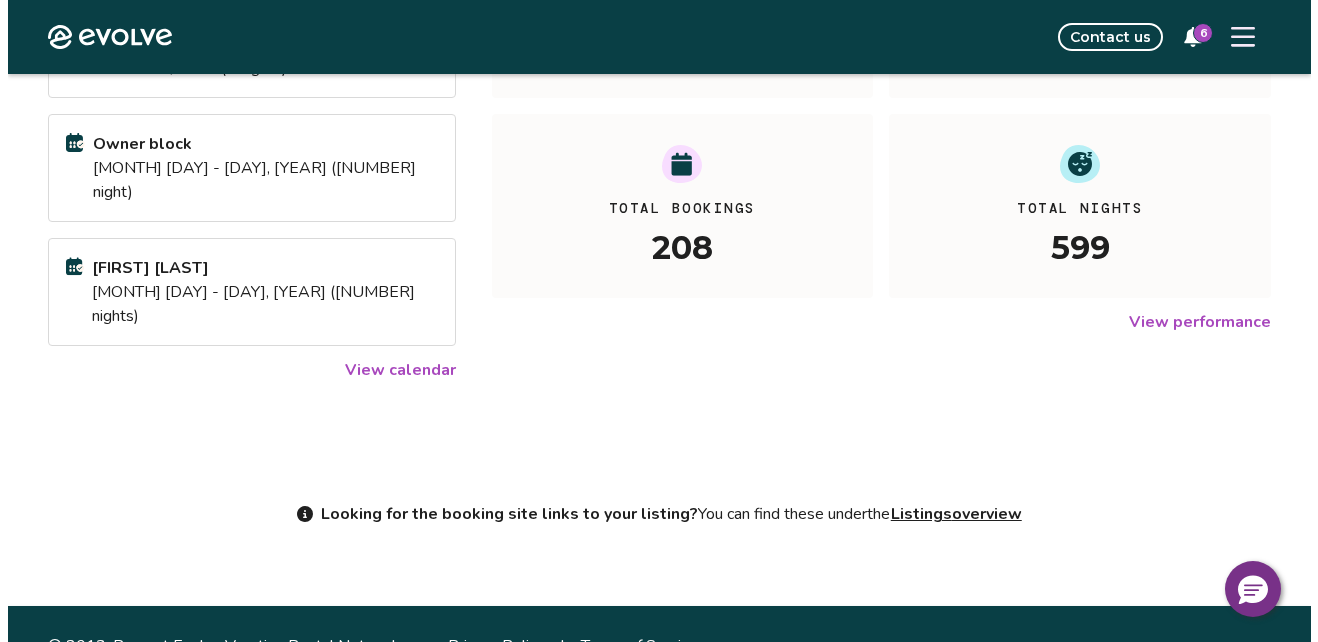 scroll, scrollTop: 0, scrollLeft: 0, axis: both 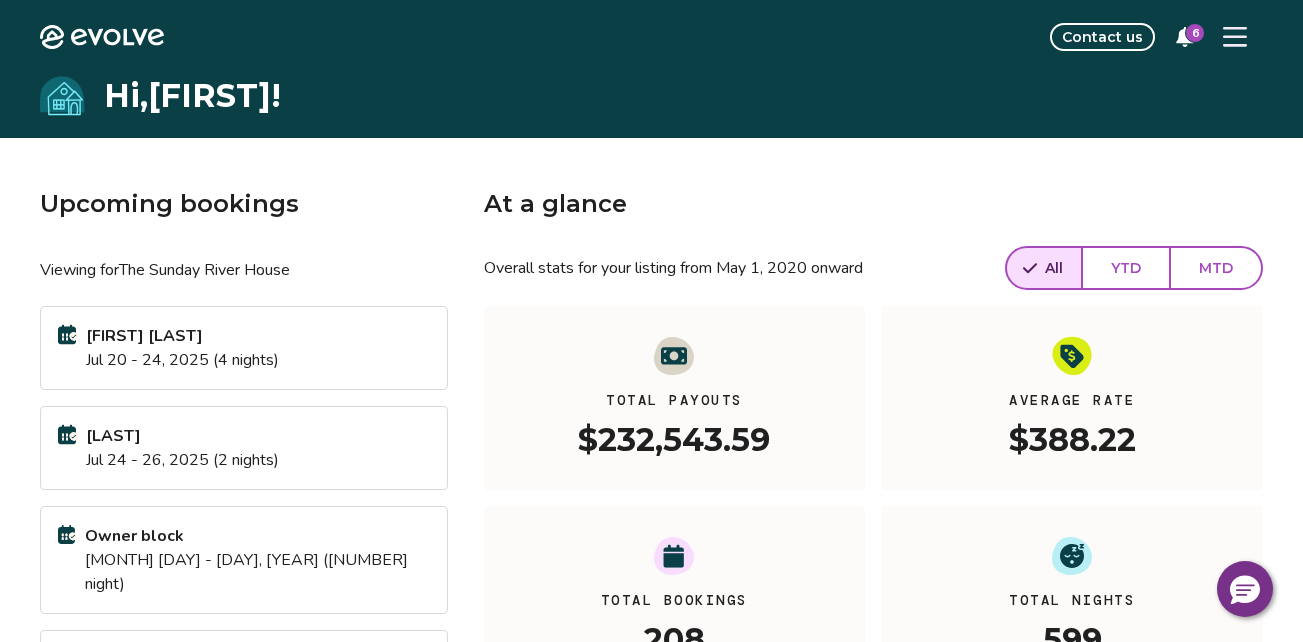 click 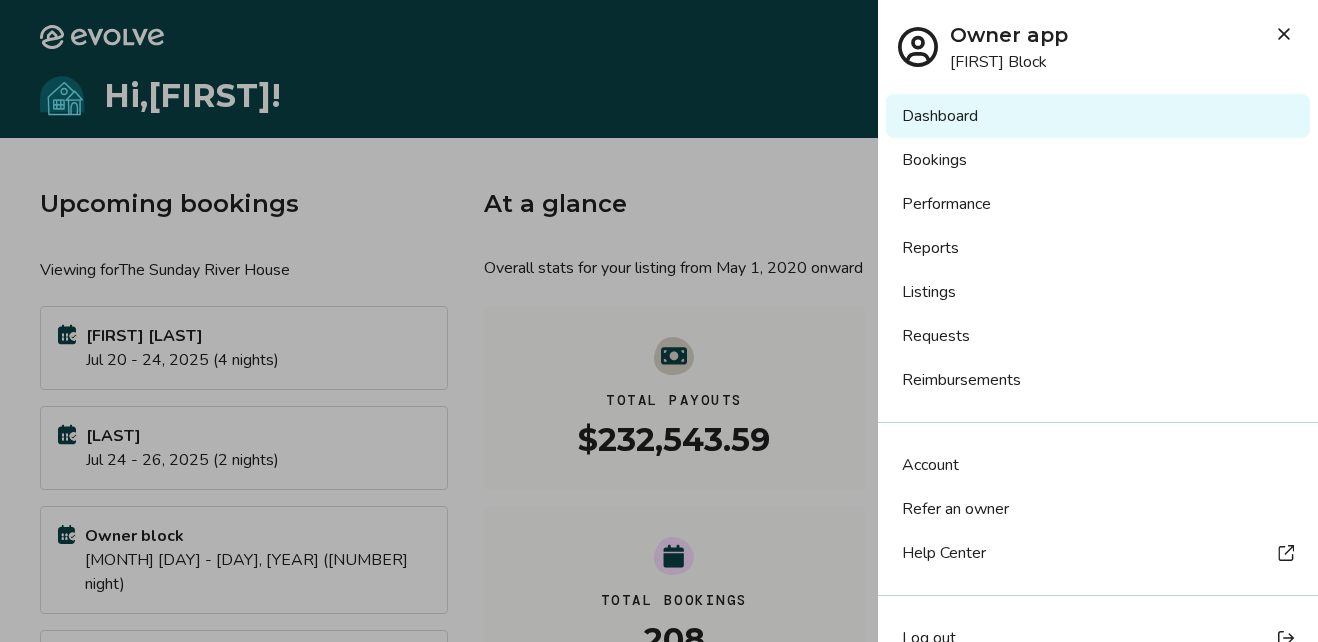 click on "Reports" at bounding box center (1098, 248) 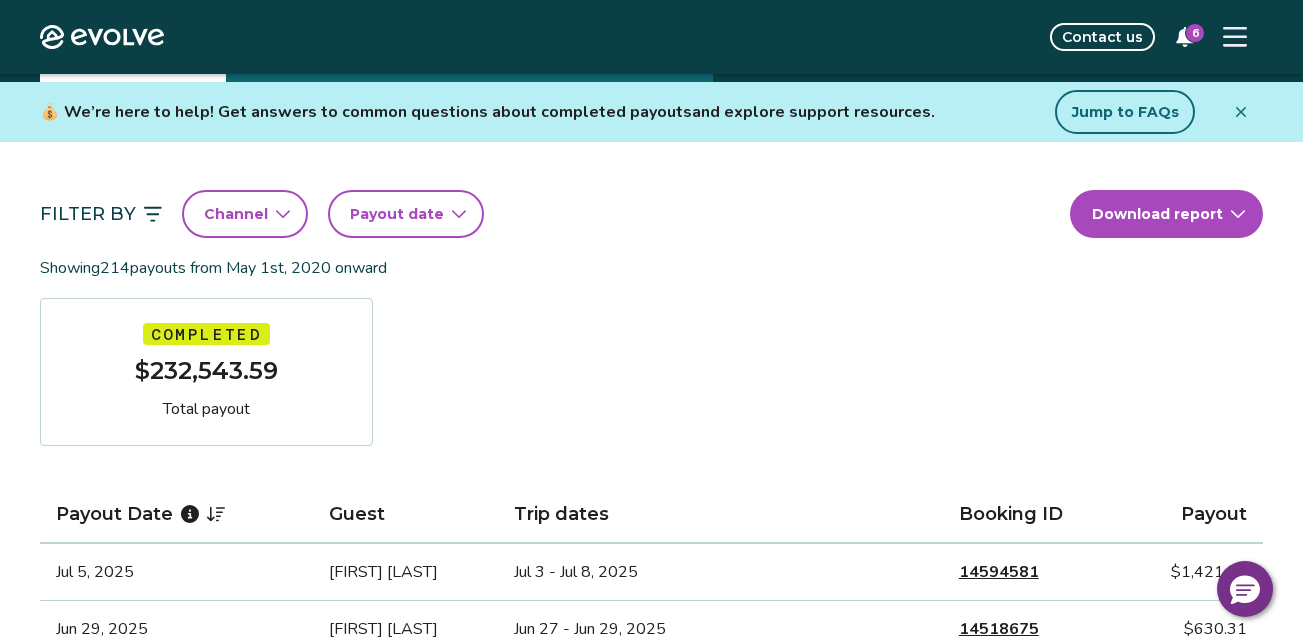 scroll, scrollTop: 200, scrollLeft: 0, axis: vertical 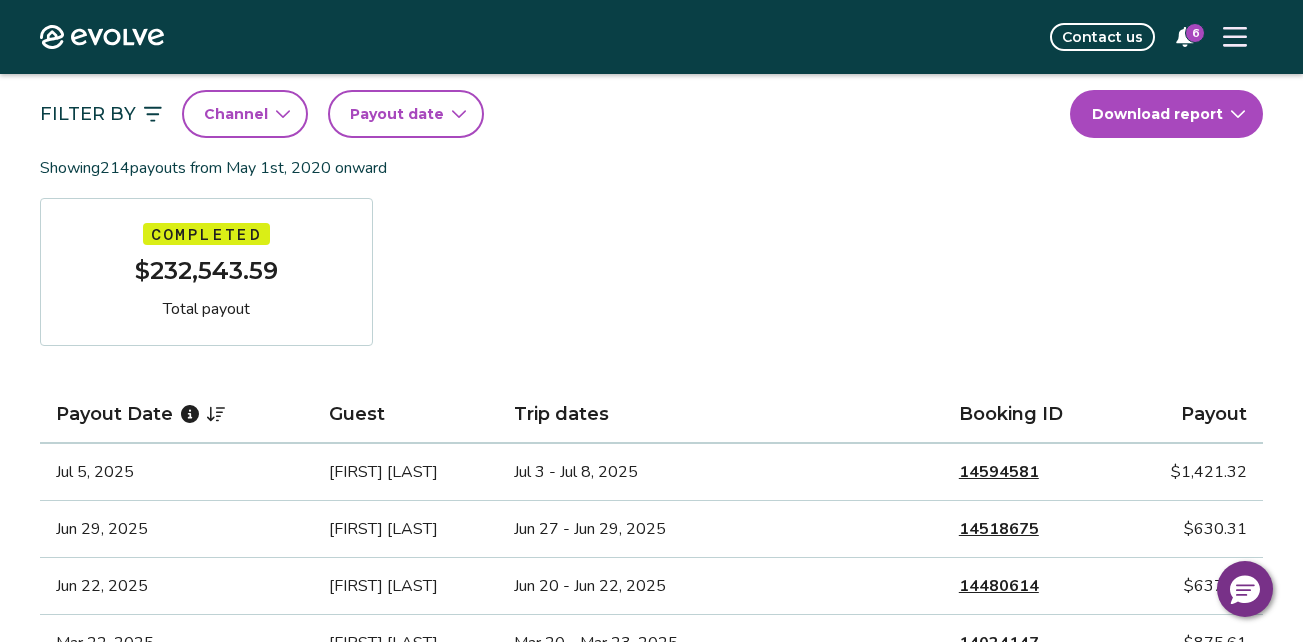 click 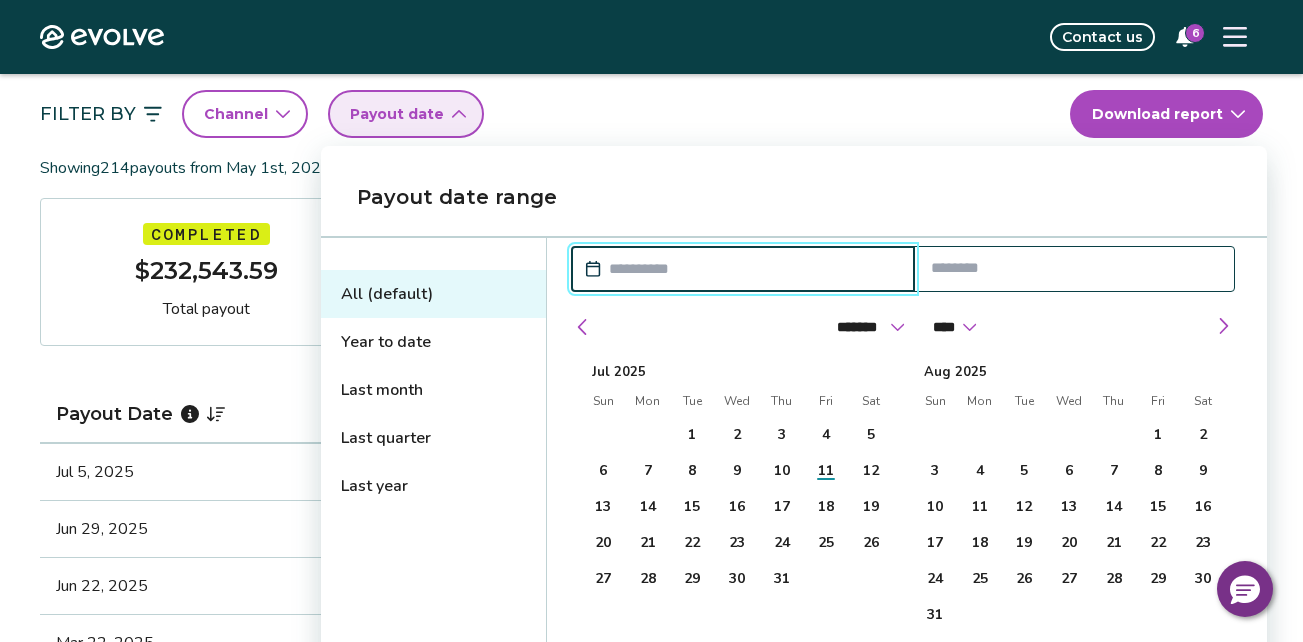 click on "Filter By  Channel Payout date Download   report" at bounding box center (651, 114) 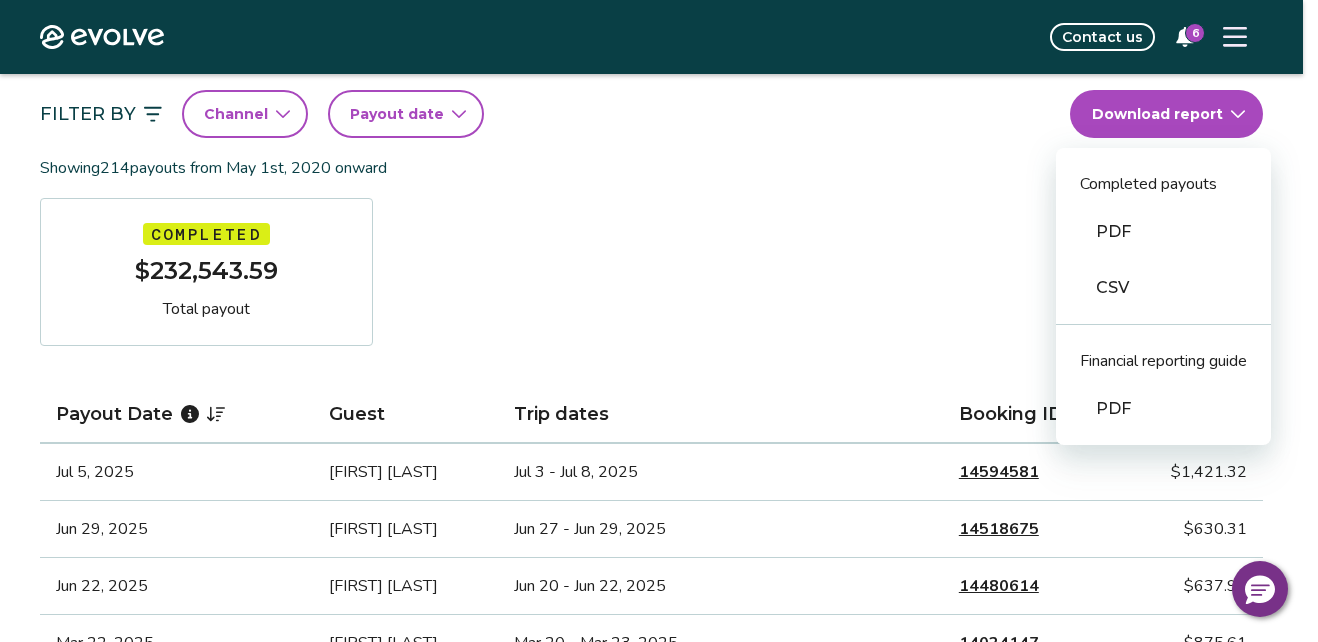 click on "Evolve Contact us 6 Reports Completed payouts Pending payouts Taxes Charges Adjustments 💰 We’re here to help! Get answers to common questions about   completed payouts  and explore support resources. Jump to FAQs Filter By  Channel Payout date Download   report Completed payouts PDF CSV Financial reporting guide PDF Showing  214  payouts   from May 1st, 2020 onward Completed $232,543.59 Total payout Payout Date Guest Trip dates Booking ID Payout Jul 5, 2025 Lenora Drew Jul 3 - Jul 8, 2025 14594581 $1,421.32 Jun 29, 2025 John Kazis Jun 27 - Jun 29, 2025 14518675 $630.31 Jun 22, 2025 Alexandria Schleier Jun 20 - Jun 22, 2025 14480614 $637.90 Mar 22, 2025 Liza Buck Mar 20 - Mar 23, 2025 14024147 $875.61 Mar 1, 2025 Jaclyn Shavel Feb 27 - Mar 2, 2025 13856880 $1,333.07 Feb 25, 2025 Meghan MacDonald Feb 23 - Feb 27, 2025 13912958 $1,176.79 Feb 23, 2025 Ashwini Vytheswaran Feb 21 - Feb 23, 2025 13951981 $931.48 Feb 19, 2025 Tyler Stitt Feb 17 - Feb 21, 2025 13901759 $1,530.38 Feb 16, 2025 Augusta Durham 1 2 3" at bounding box center [659, 1293] 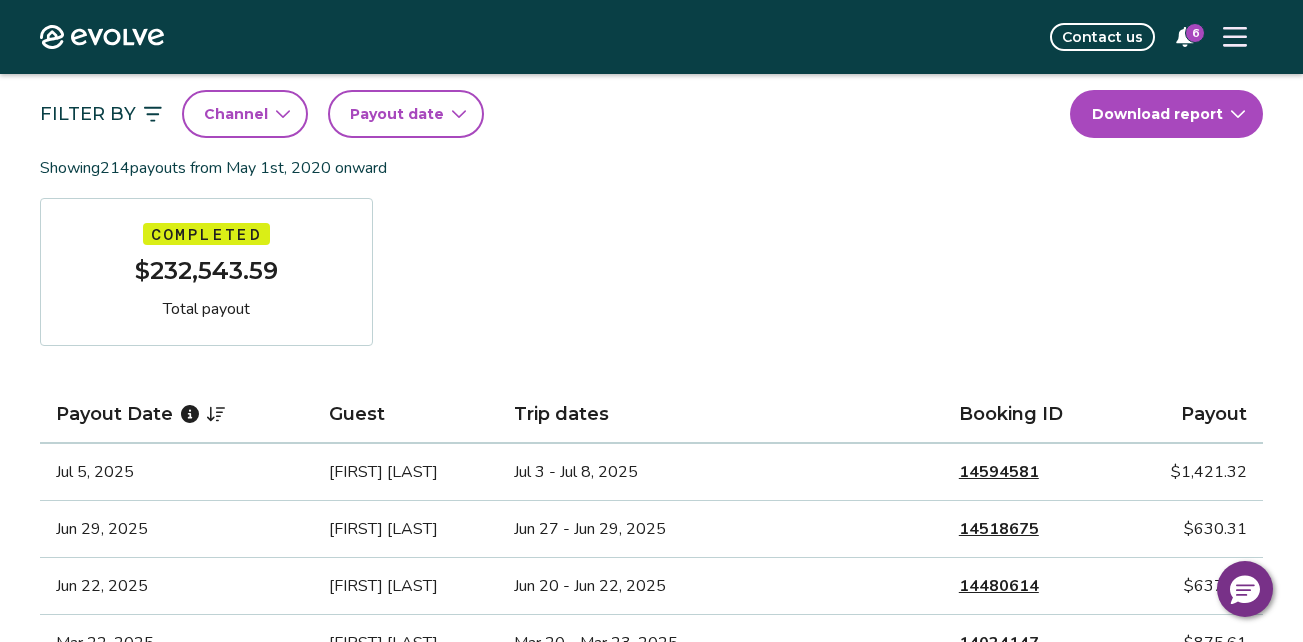 click on "Evolve Contact us 6 Reports Completed payouts Pending payouts Taxes Charges Adjustments 💰 We’re here to help! Get answers to common questions about   completed payouts  and explore support resources. Jump to FAQs Filter By  Channel Payout date Download   report Showing  214  payouts   from May 1st, 2020 onward Completed $232,543.59 Total payout Payout Date Guest Trip dates Booking ID Payout Jul 5, 2025 Lenora Drew Jul 3 - Jul 8, 2025 14594581 $1,421.32 Jun 29, 2025 John Kazis Jun 27 - Jun 29, 2025 14518675 $630.31 Jun 22, 2025 Alexandria Schleier Jun 20 - Jun 22, 2025 14480614 $637.90 Mar 22, 2025 Liza Buck Mar 20 - Mar 23, 2025 14024147 $875.61 Mar 1, 2025 Jaclyn Shavel Feb 27 - Mar 2, 2025 13856880 $1,333.07 Feb 25, 2025 Meghan MacDonald Feb 23 - Feb 27, 2025 13912958 $1,176.79 Feb 23, 2025 Ashwini Vytheswaran Feb 21 - Feb 23, 2025 13951981 $931.48 Feb 19, 2025 Tyler Stitt Feb 17 - Feb 21, 2025 13901759 $1,530.38 Feb 16, 2025 Augusta Durham Feb 14 - Feb 16, 2025 13950453 $1,020.53 Feb 8, 2025 13822500" at bounding box center [651, 1293] 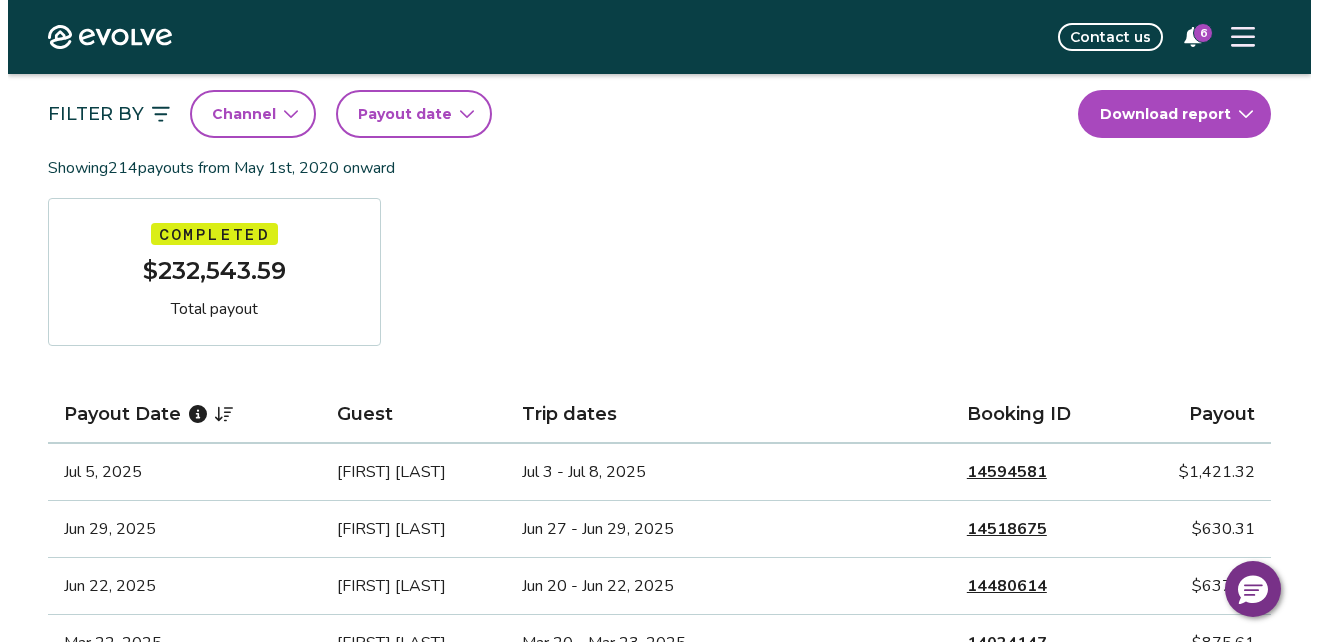 scroll, scrollTop: 100, scrollLeft: 0, axis: vertical 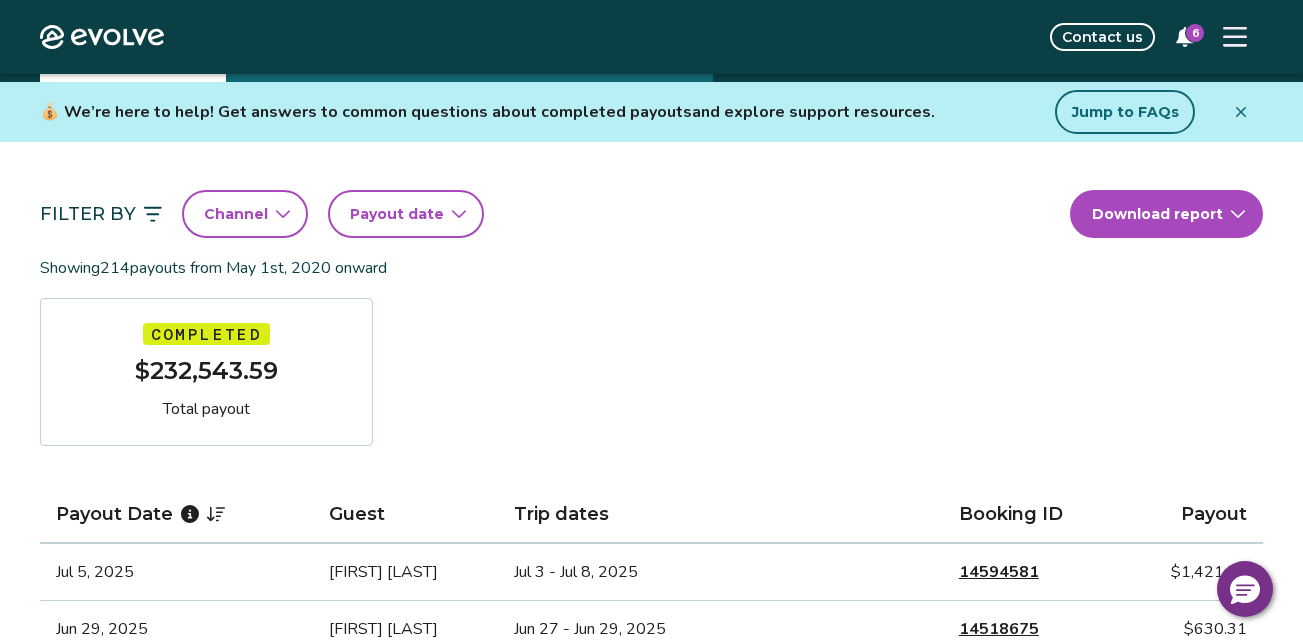 click on "Evolve Contact us 6 Reports Completed payouts Pending payouts Taxes Charges Adjustments 💰 We’re here to help! Get answers to common questions about   completed payouts  and explore support resources. Jump to FAQs Filter By  Channel Payout date Download   report Showing  214  payouts   from May 1st, 2020 onward Completed $232,543.59 Total payout Payout Date Guest Trip dates Booking ID Payout Jul 5, 2025 Lenora Drew Jul 3 - Jul 8, 2025 14594581 $1,421.32 Jun 29, 2025 John Kazis Jun 27 - Jun 29, 2025 14518675 $630.31 Jun 22, 2025 Alexandria Schleier Jun 20 - Jun 22, 2025 14480614 $637.90 Mar 22, 2025 Liza Buck Mar 20 - Mar 23, 2025 14024147 $875.61 Mar 1, 2025 Jaclyn Shavel Feb 27 - Mar 2, 2025 13856880 $1,333.07 Feb 25, 2025 Meghan MacDonald Feb 23 - Feb 27, 2025 13912958 $1,176.79 Feb 23, 2025 Ashwini Vytheswaran Feb 21 - Feb 23, 2025 13951981 $931.48 Feb 19, 2025 Tyler Stitt Feb 17 - Feb 21, 2025 13901759 $1,530.38 Feb 16, 2025 Augusta Durham Feb 14 - Feb 16, 2025 13950453 $1,020.53 Feb 8, 2025 13822500" at bounding box center (651, 1393) 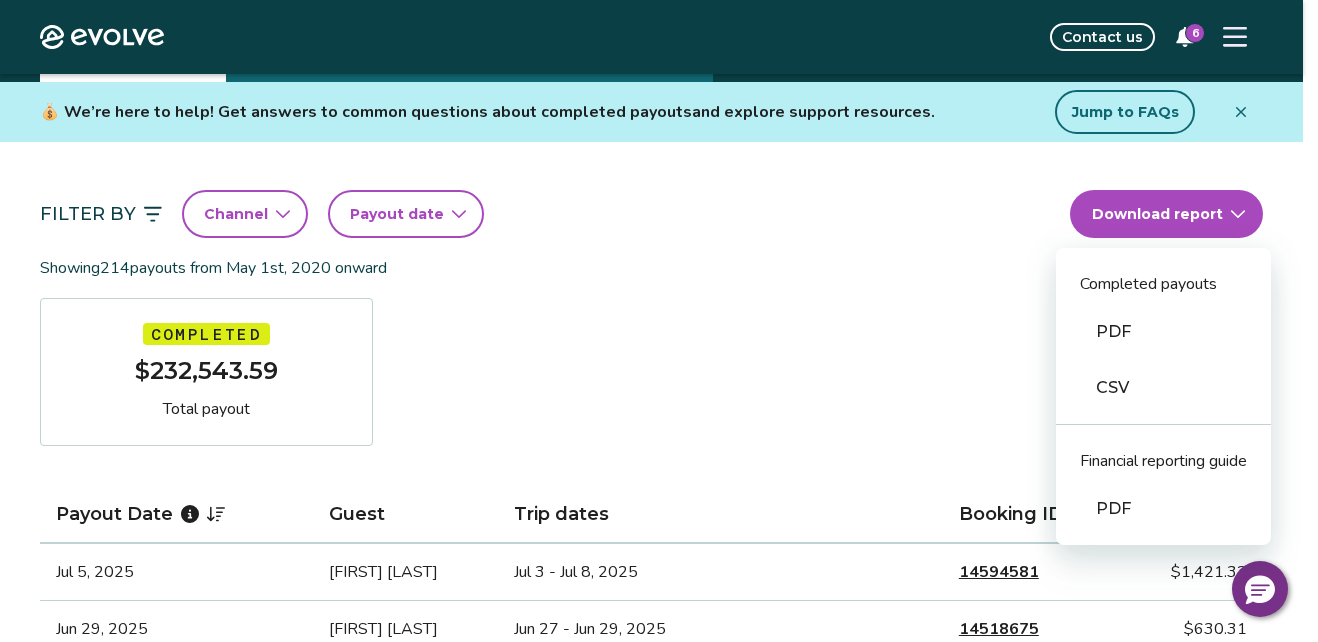 click on "PDF" at bounding box center [1163, 509] 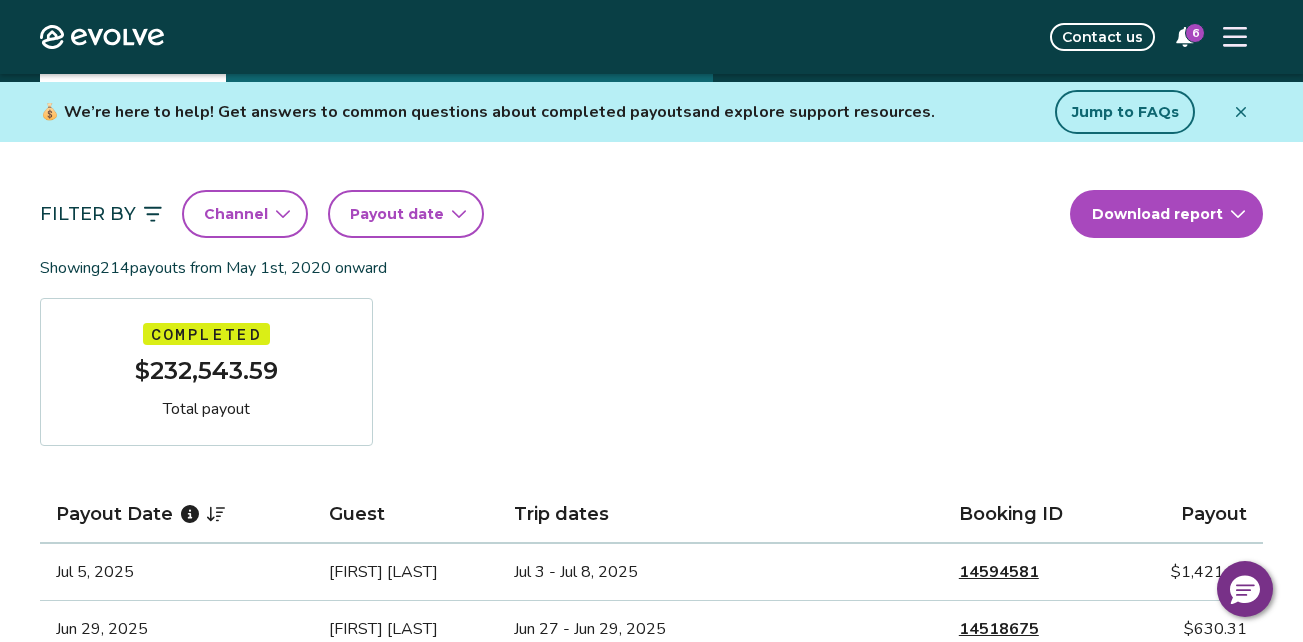 click 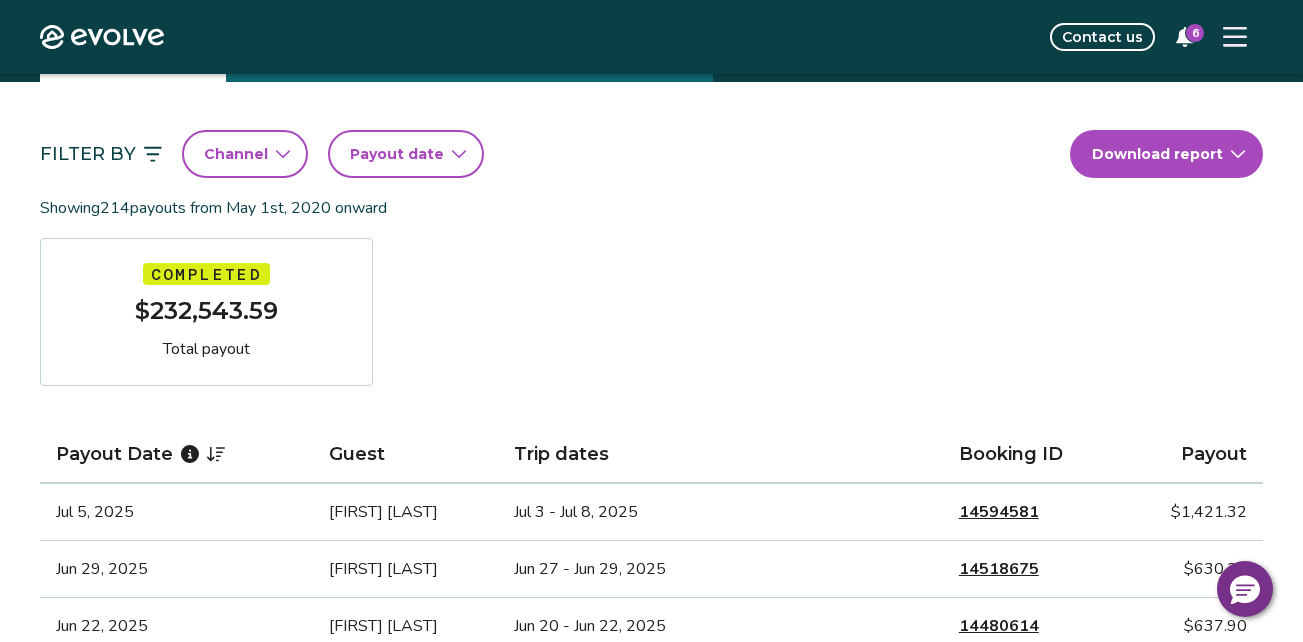 click at bounding box center [1235, 37] 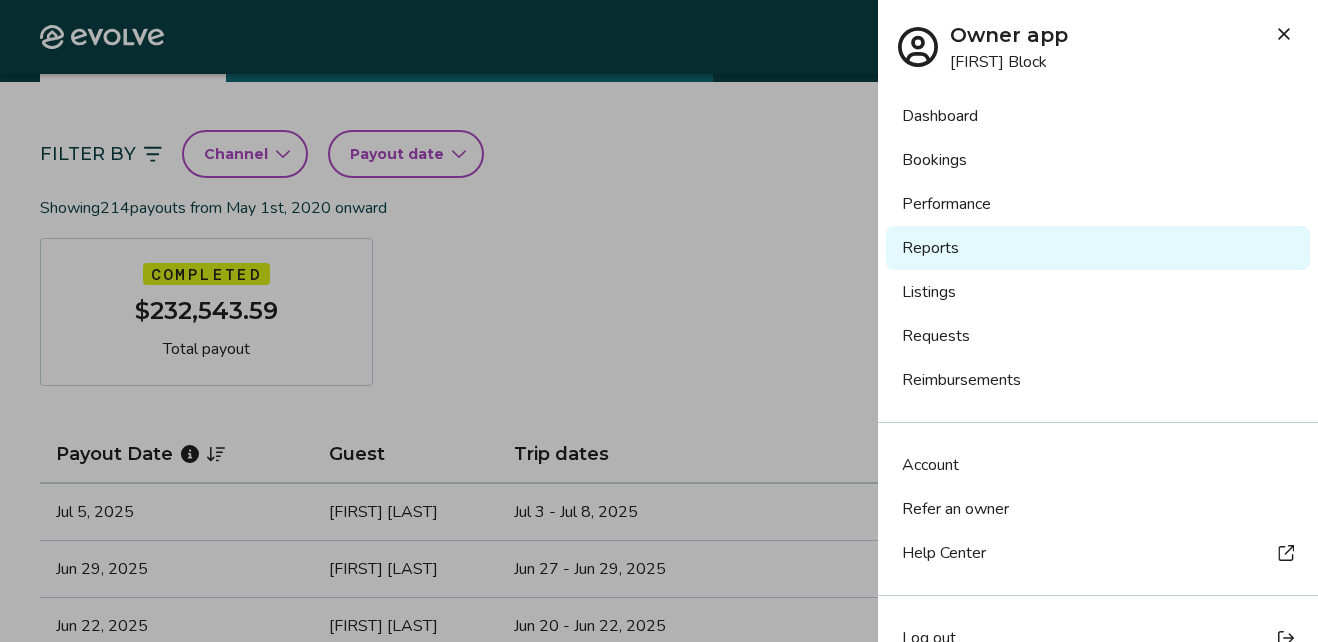 scroll, scrollTop: 38, scrollLeft: 0, axis: vertical 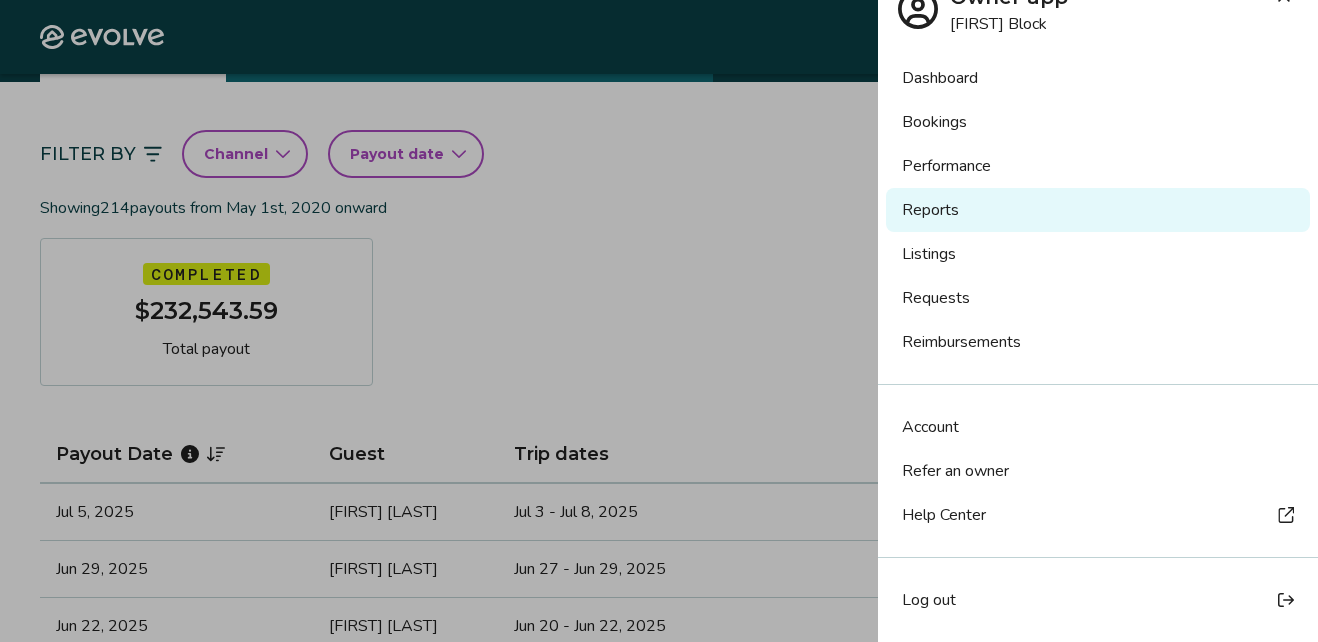 click on "Account" at bounding box center [930, 427] 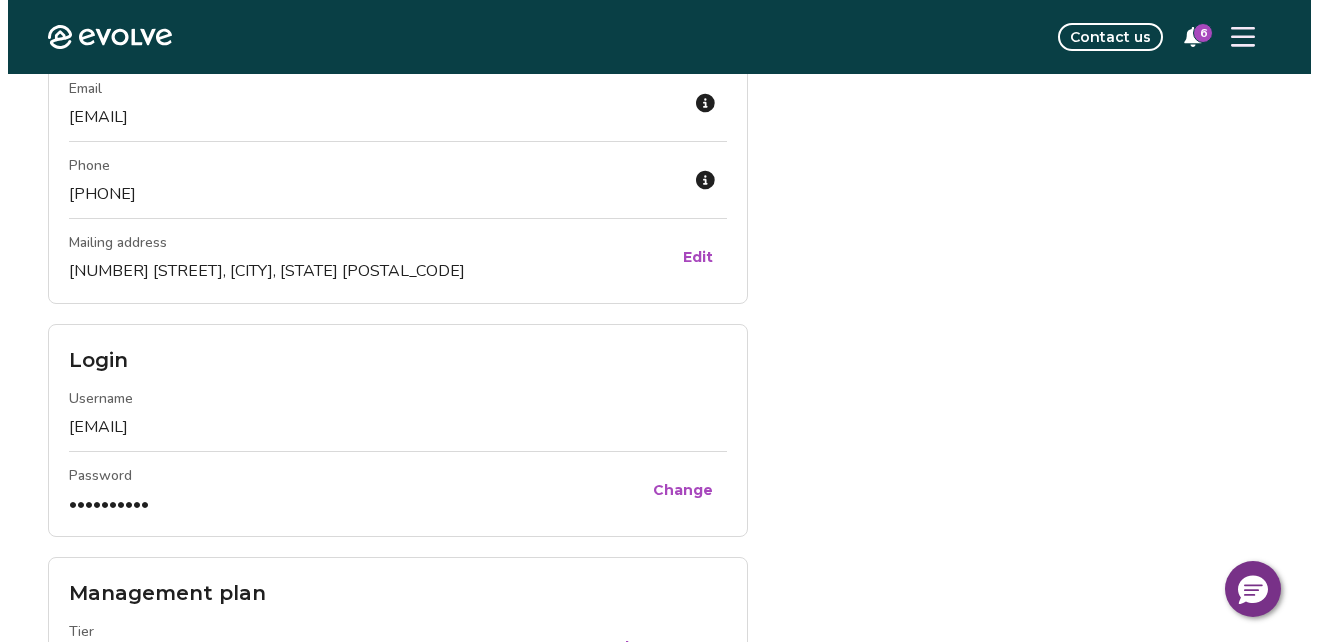 scroll, scrollTop: 0, scrollLeft: 0, axis: both 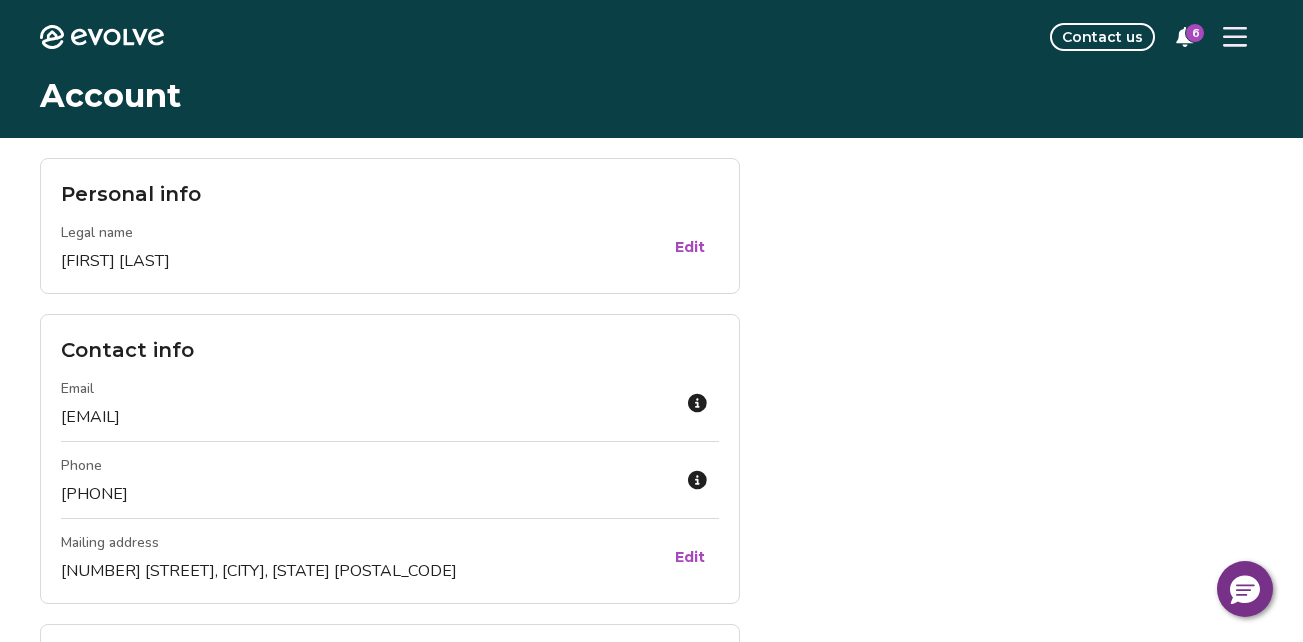 click on "Evolve Contact us 6" at bounding box center (651, 37) 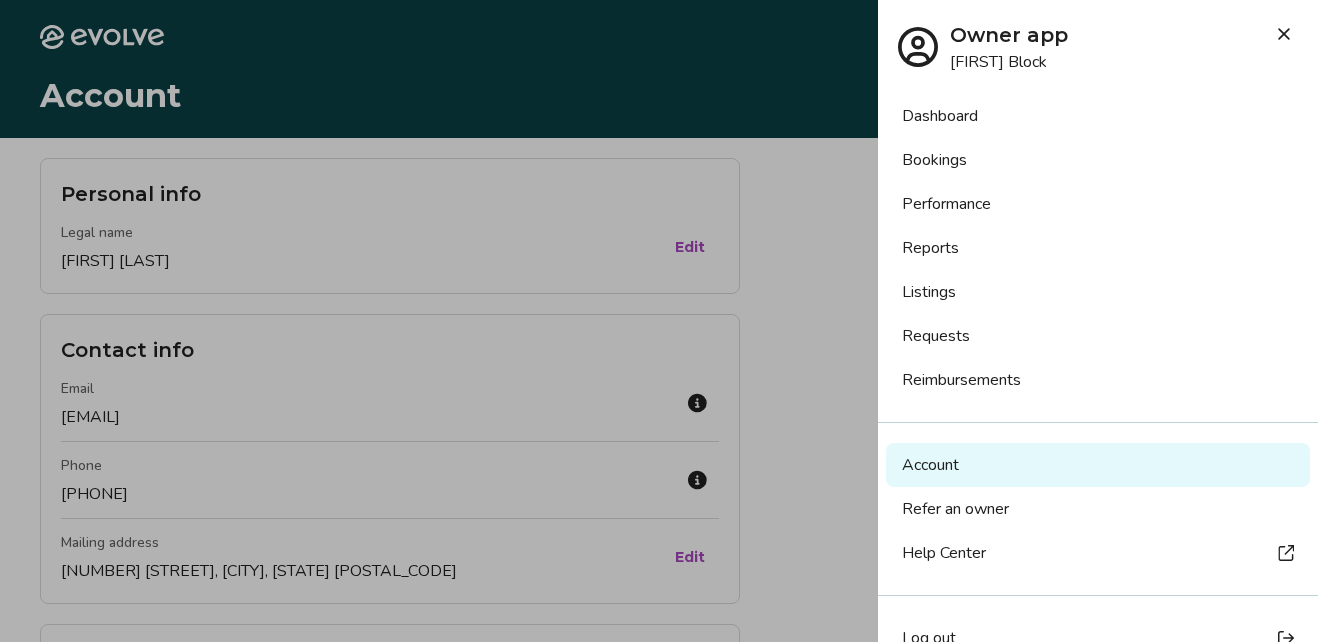 click on "Reports" at bounding box center [1098, 248] 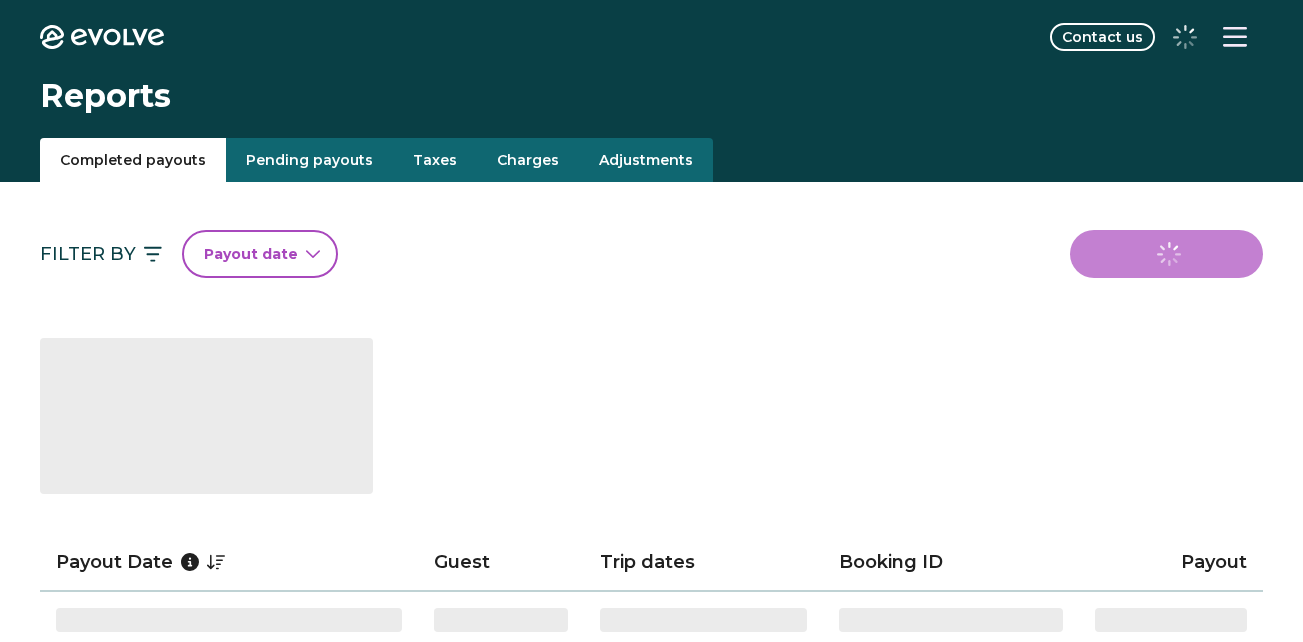 scroll, scrollTop: 0, scrollLeft: 0, axis: both 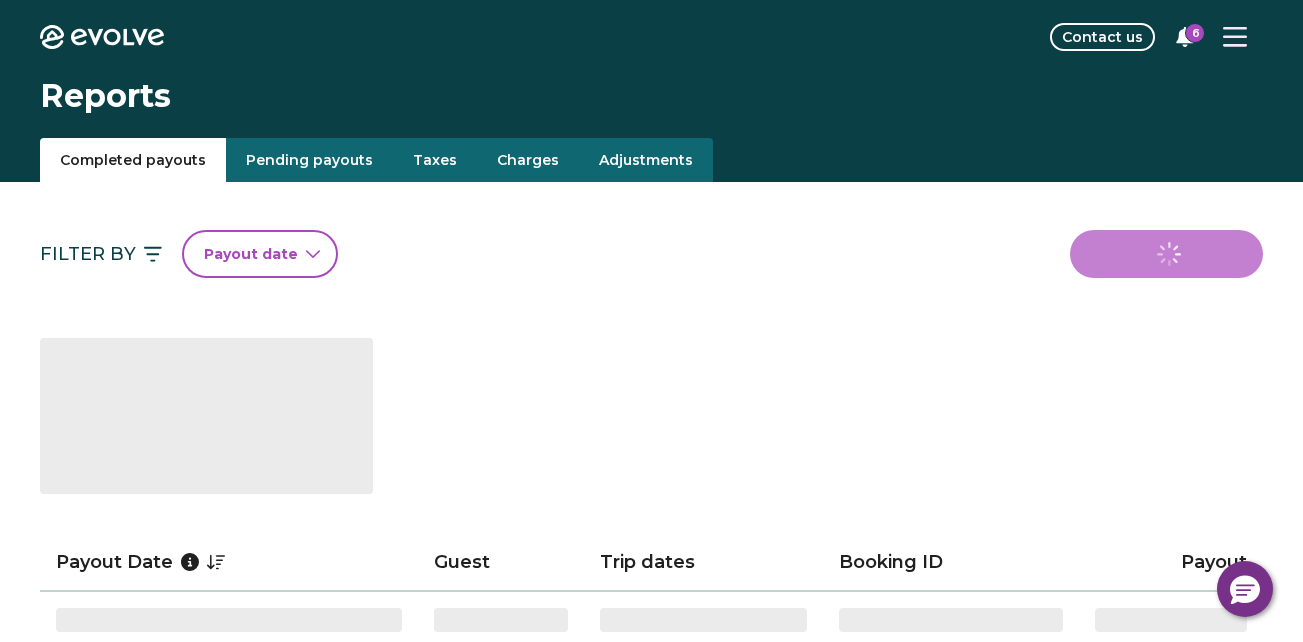 click on "Taxes" at bounding box center [435, 160] 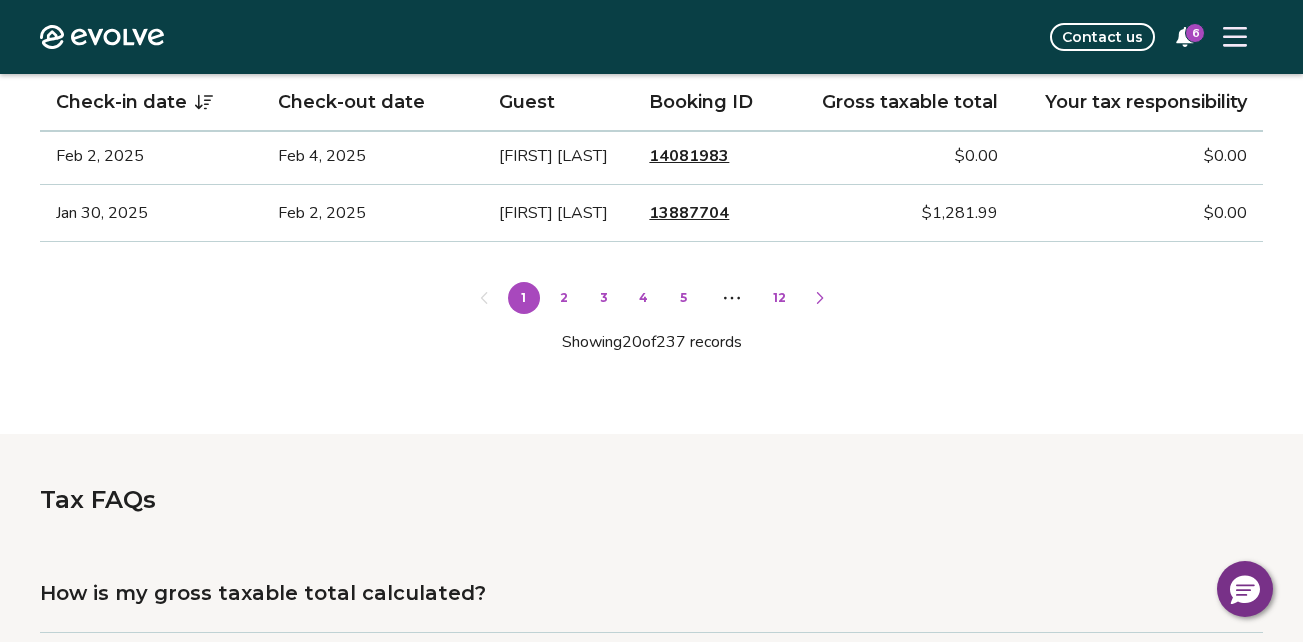 scroll, scrollTop: 1500, scrollLeft: 0, axis: vertical 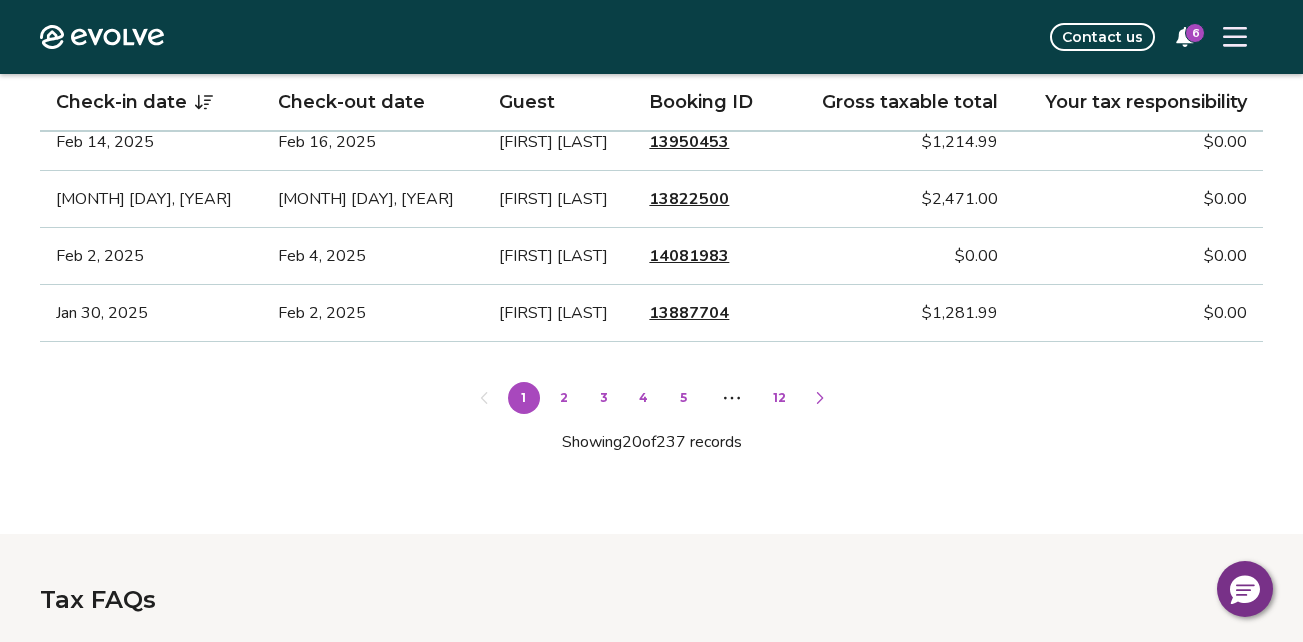 click on "2" at bounding box center (564, 398) 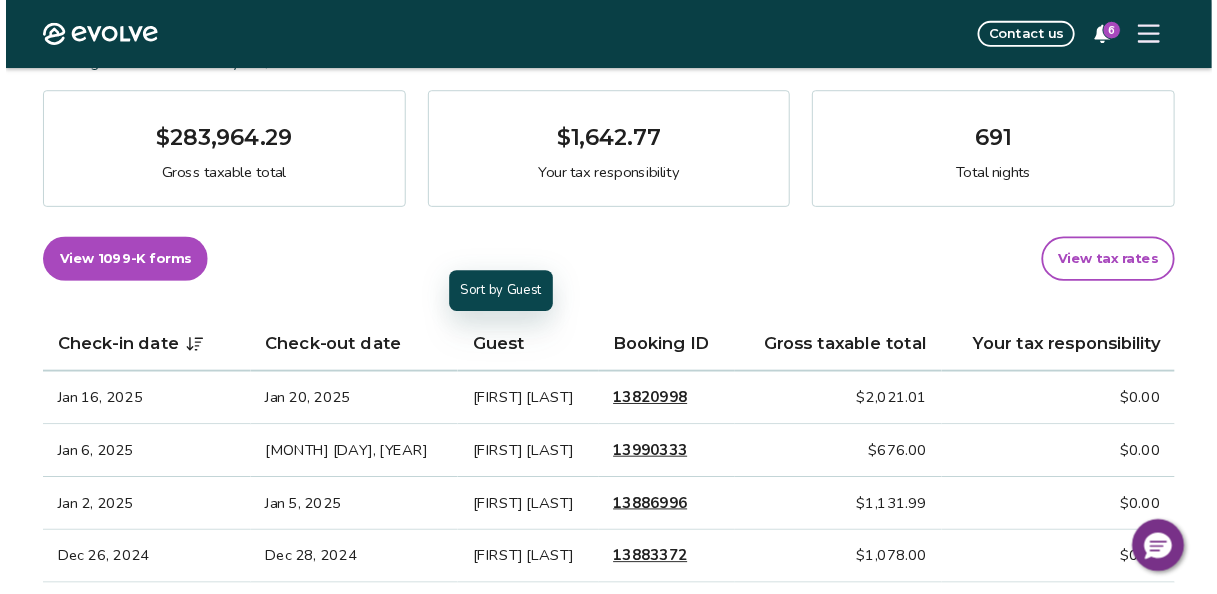 scroll, scrollTop: 400, scrollLeft: 0, axis: vertical 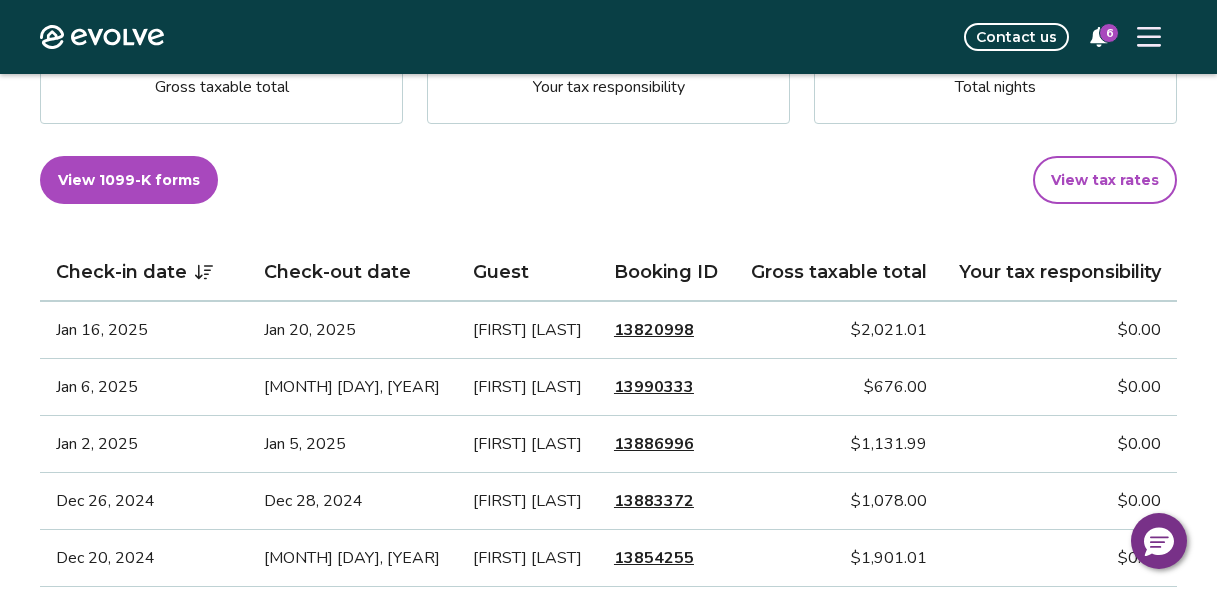 click on "13886996" at bounding box center [654, 444] 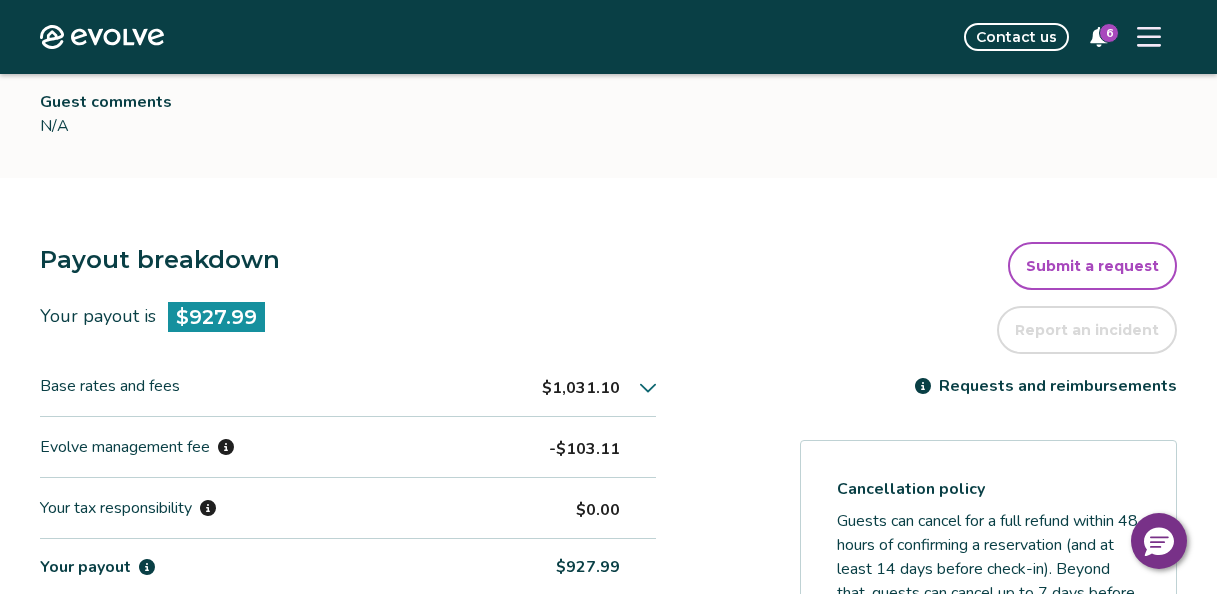 scroll, scrollTop: 500, scrollLeft: 0, axis: vertical 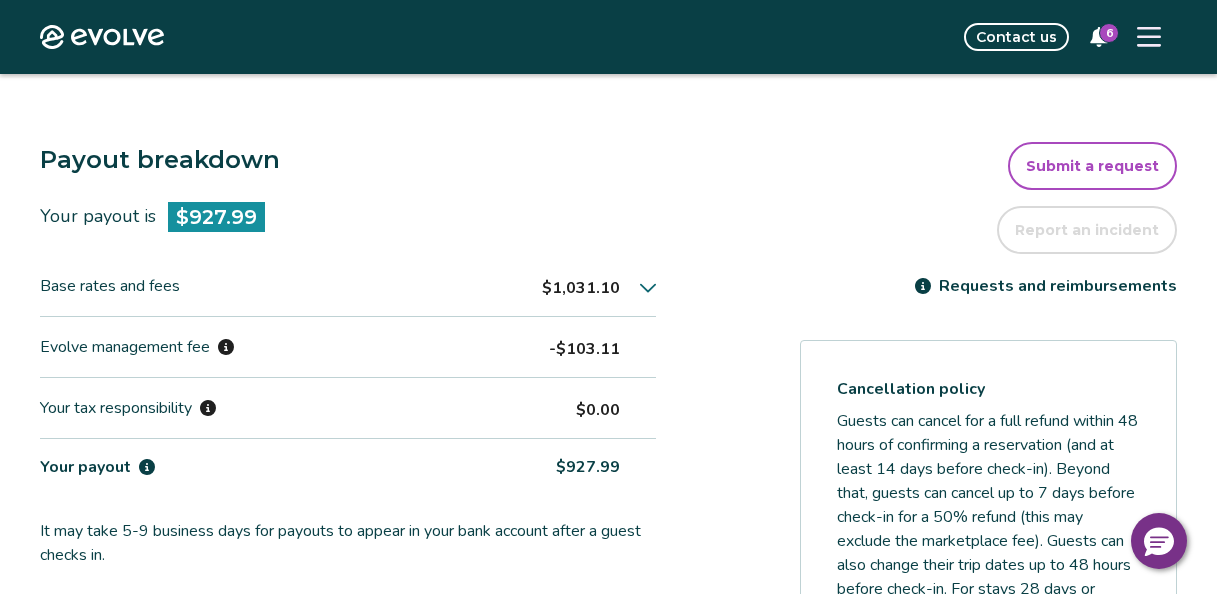 click on "$1,031.10" at bounding box center (599, 286) 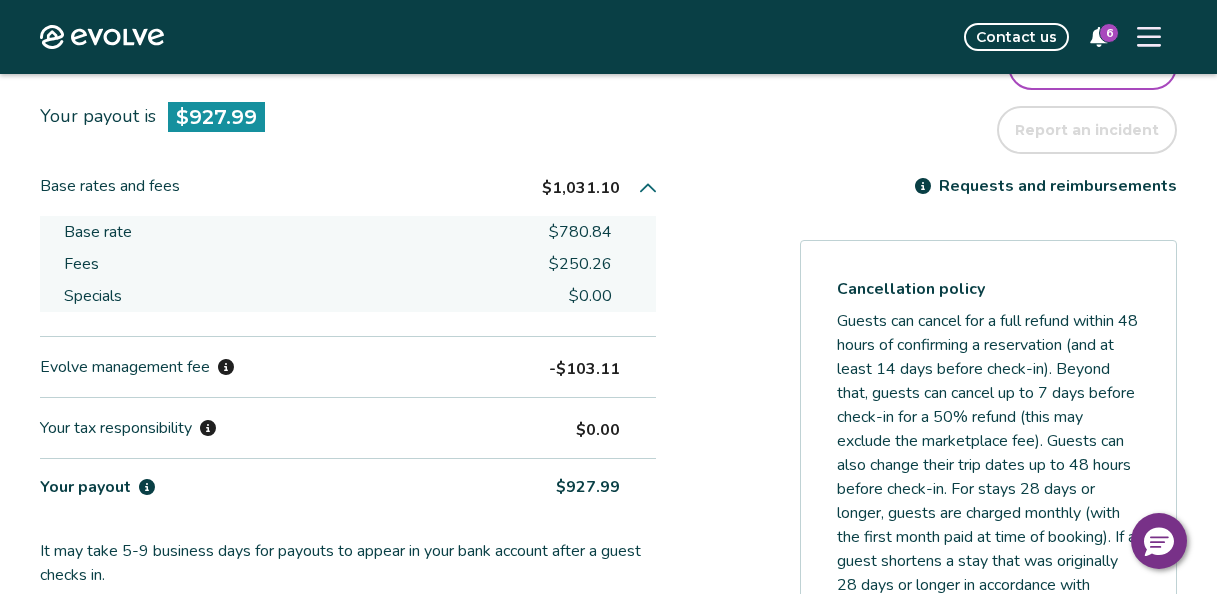 scroll, scrollTop: 1000, scrollLeft: 0, axis: vertical 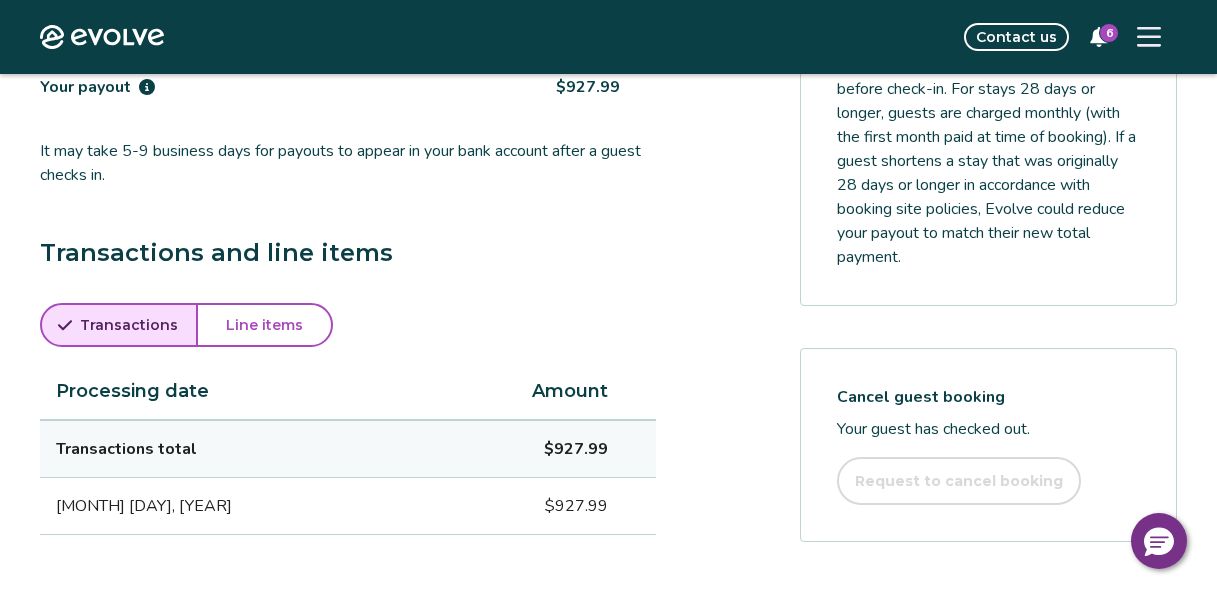 click on "Line items" at bounding box center (264, 325) 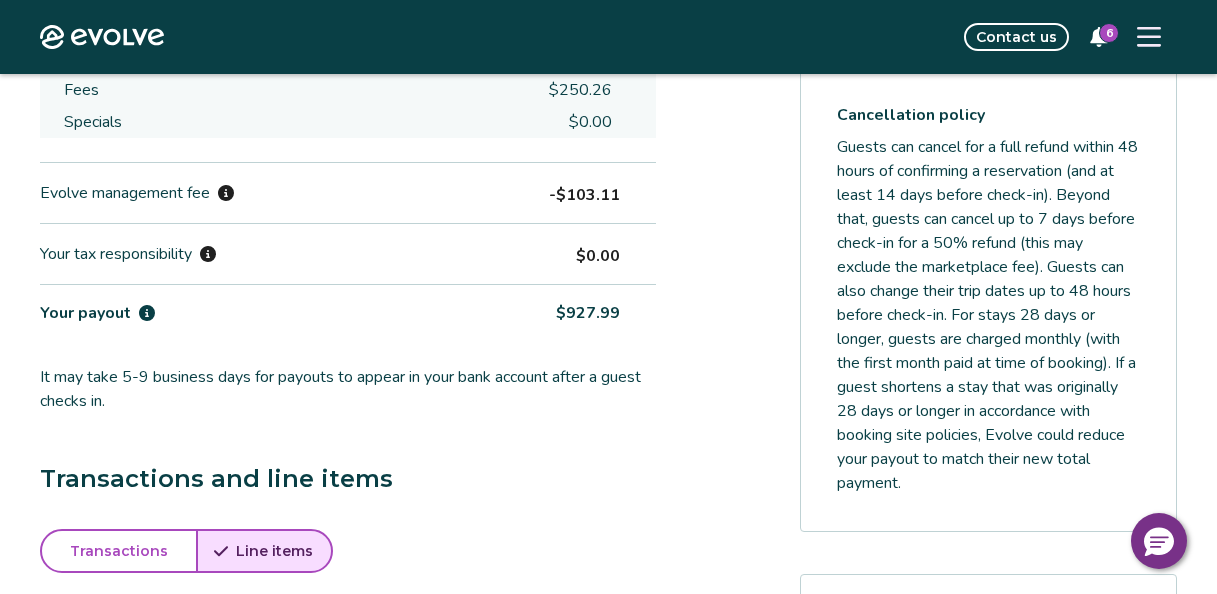 scroll, scrollTop: 374, scrollLeft: 0, axis: vertical 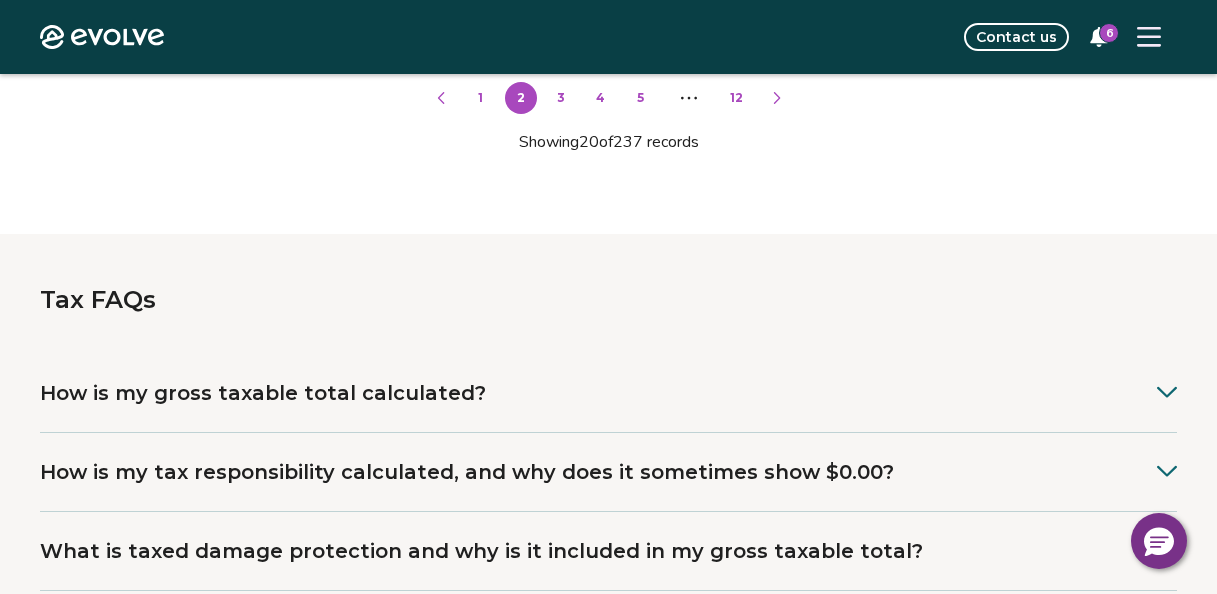 click on "How is my gross taxable total calculated?" at bounding box center [263, 393] 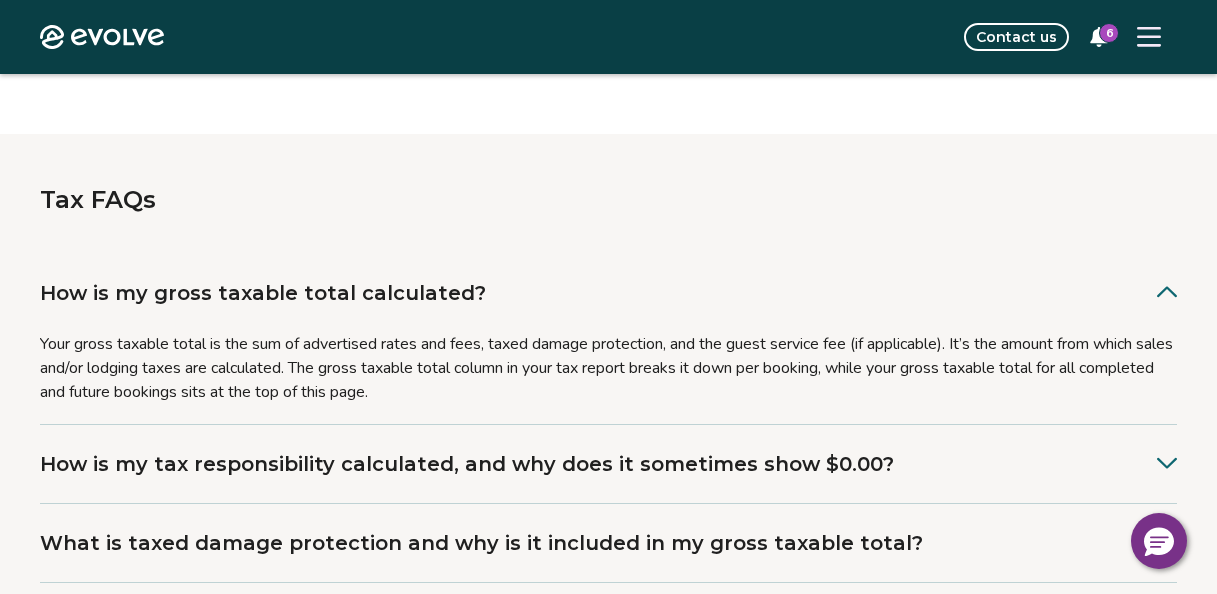 scroll, scrollTop: 2000, scrollLeft: 0, axis: vertical 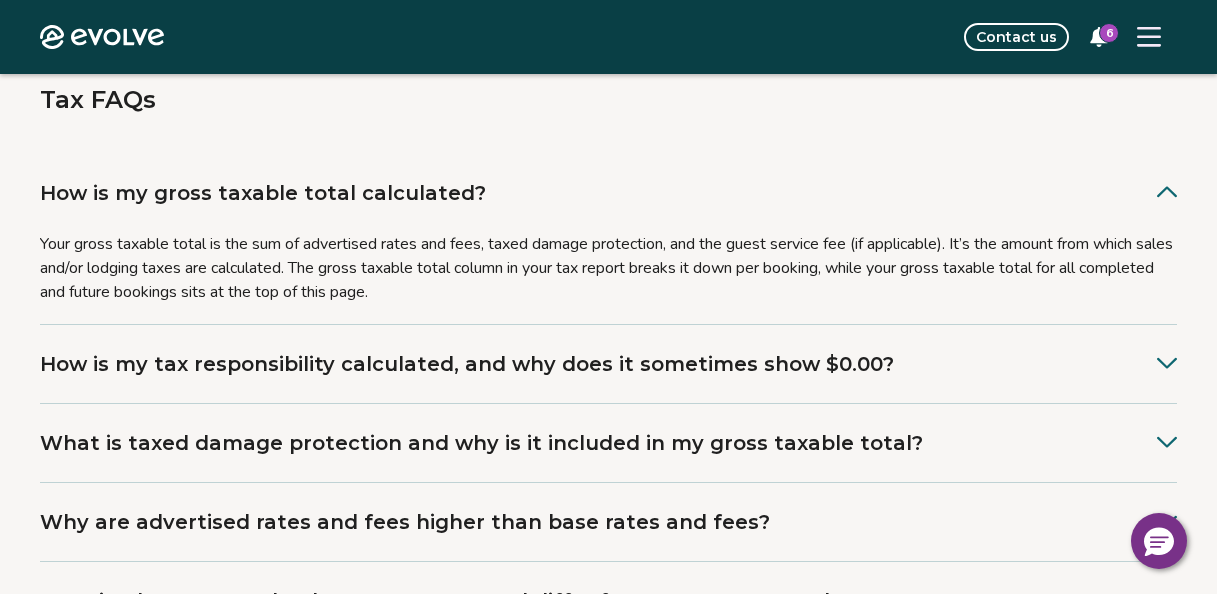 click on "How is my tax responsibility calculated, and why does it sometimes show $0.00?" at bounding box center (467, 364) 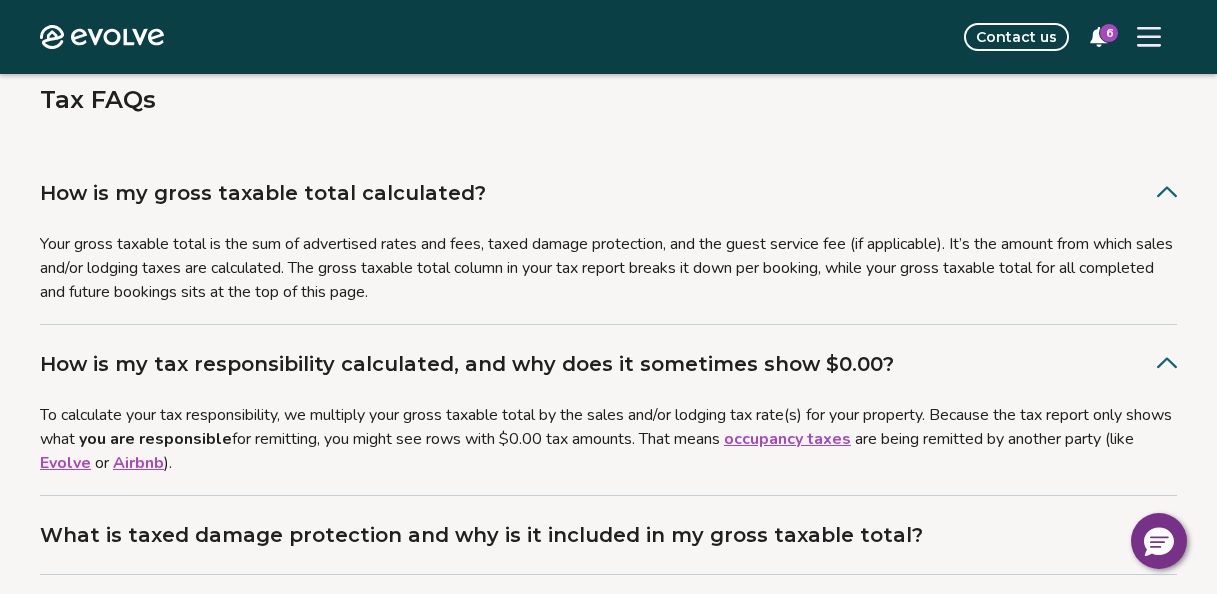click on "How is my tax responsibility calculated, and why does it sometimes show $0.00?" at bounding box center [467, 364] 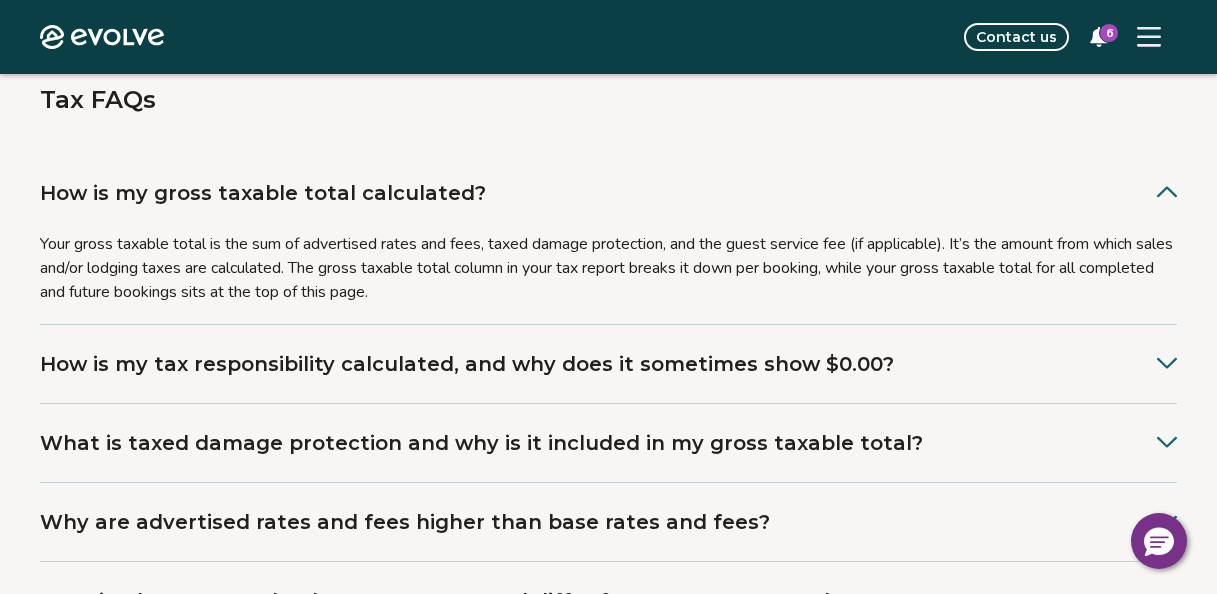 click on "How is my tax responsibility calculated, and why does it sometimes show $0.00?" at bounding box center (467, 364) 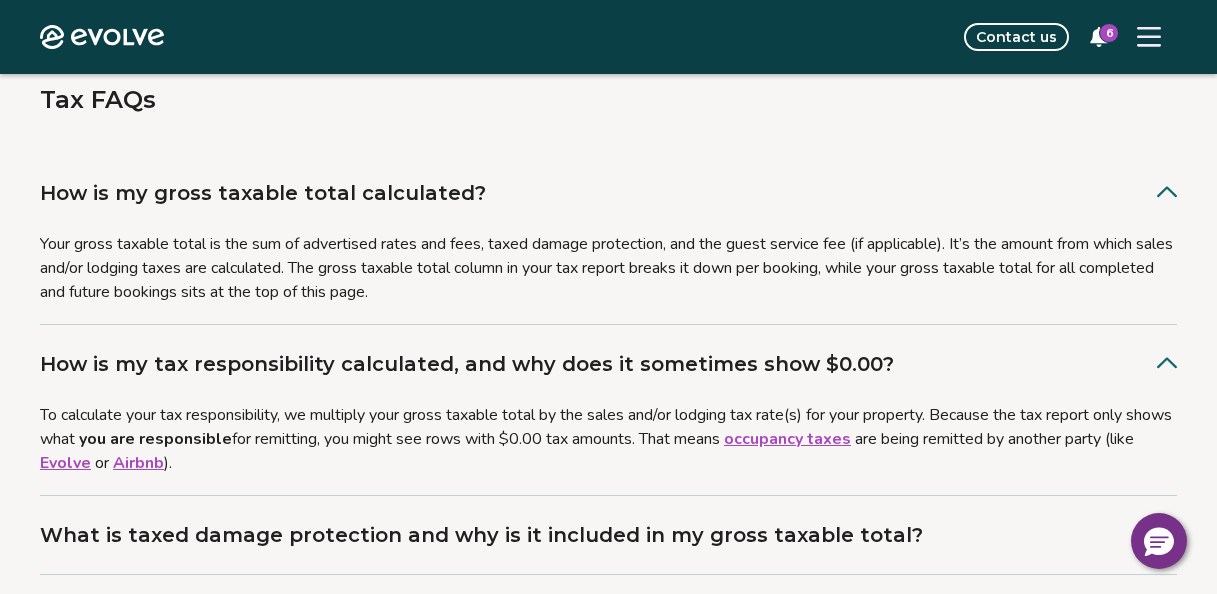 click on "How is my tax responsibility calculated, and why does it sometimes show $0.00?" at bounding box center (467, 364) 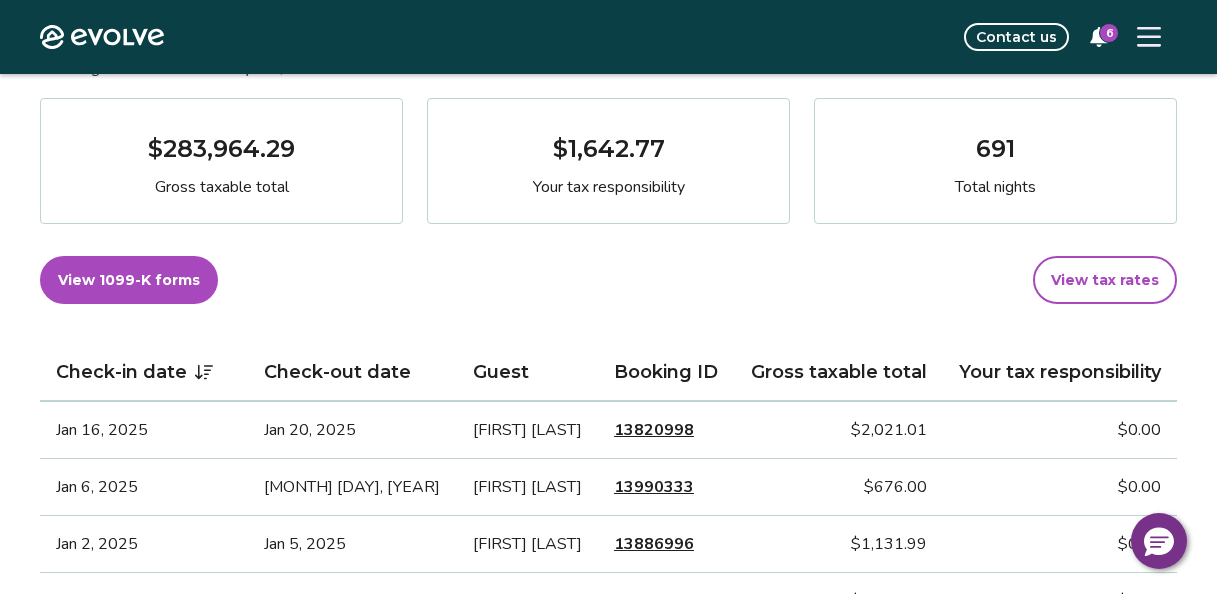 scroll, scrollTop: 400, scrollLeft: 0, axis: vertical 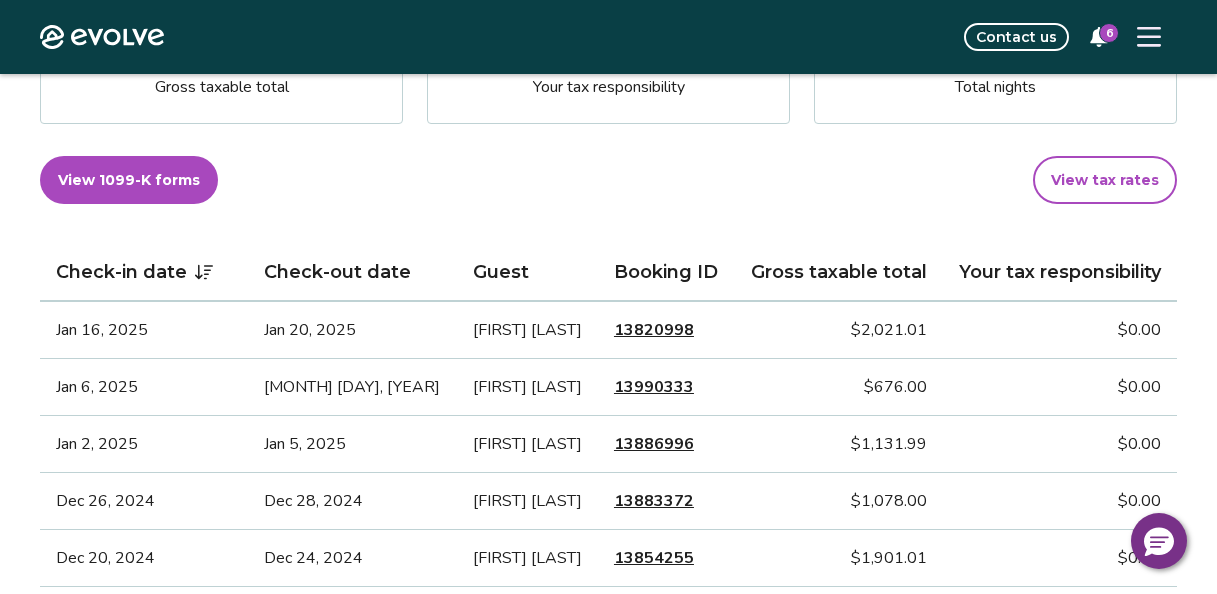 click on "13990333" at bounding box center (654, 387) 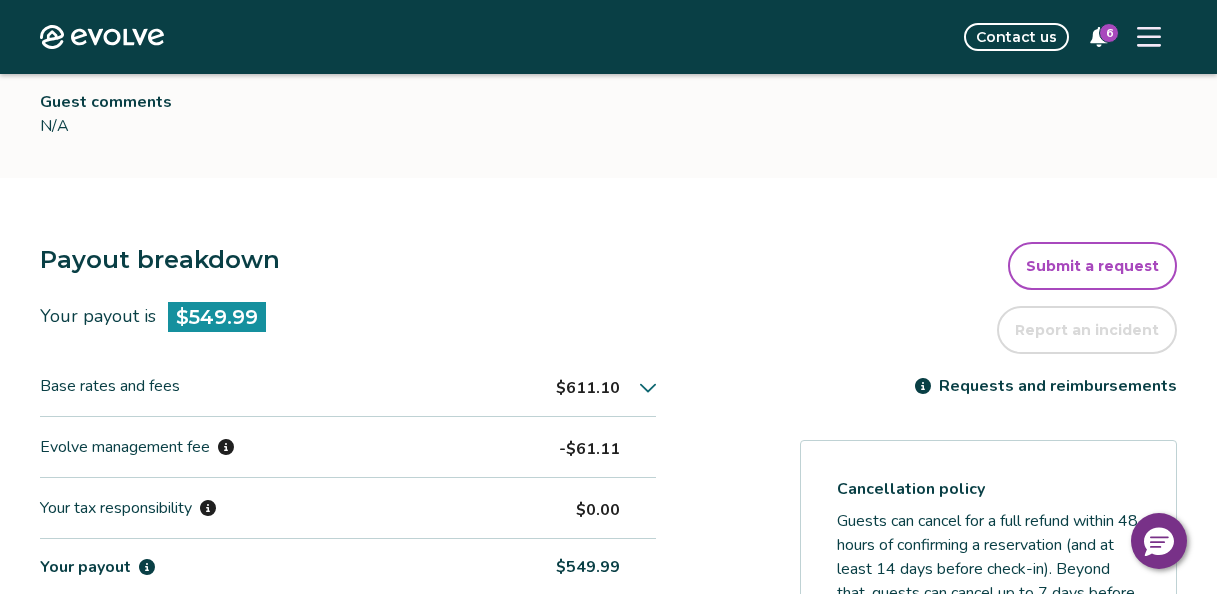 scroll, scrollTop: 500, scrollLeft: 0, axis: vertical 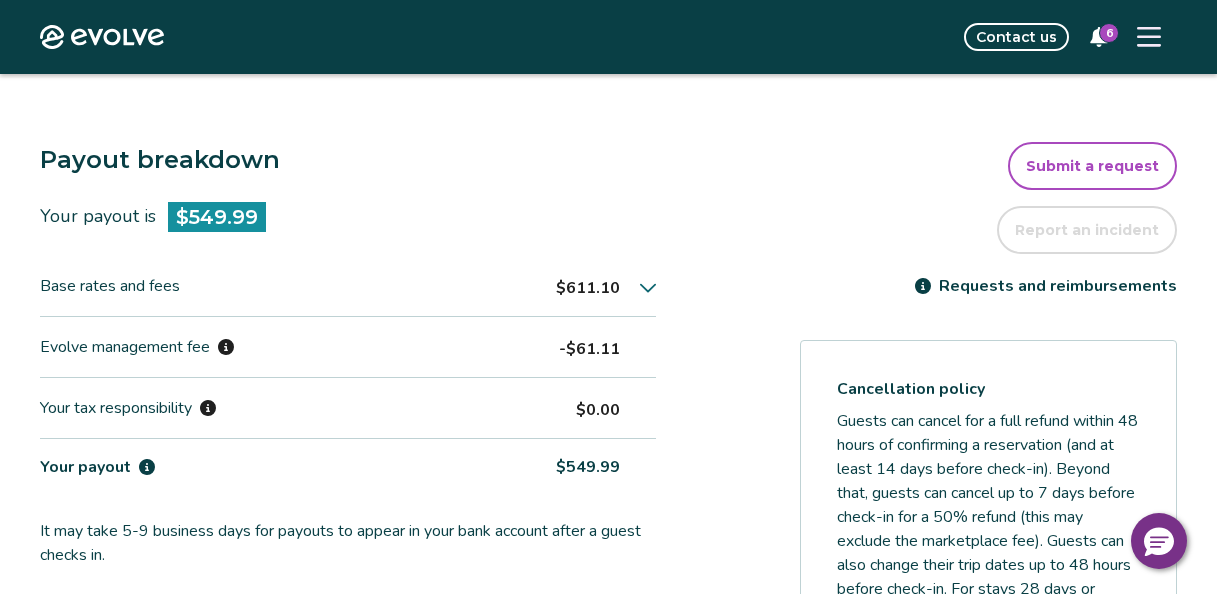 click on "Base rates and fees $611.10" at bounding box center [348, 286] 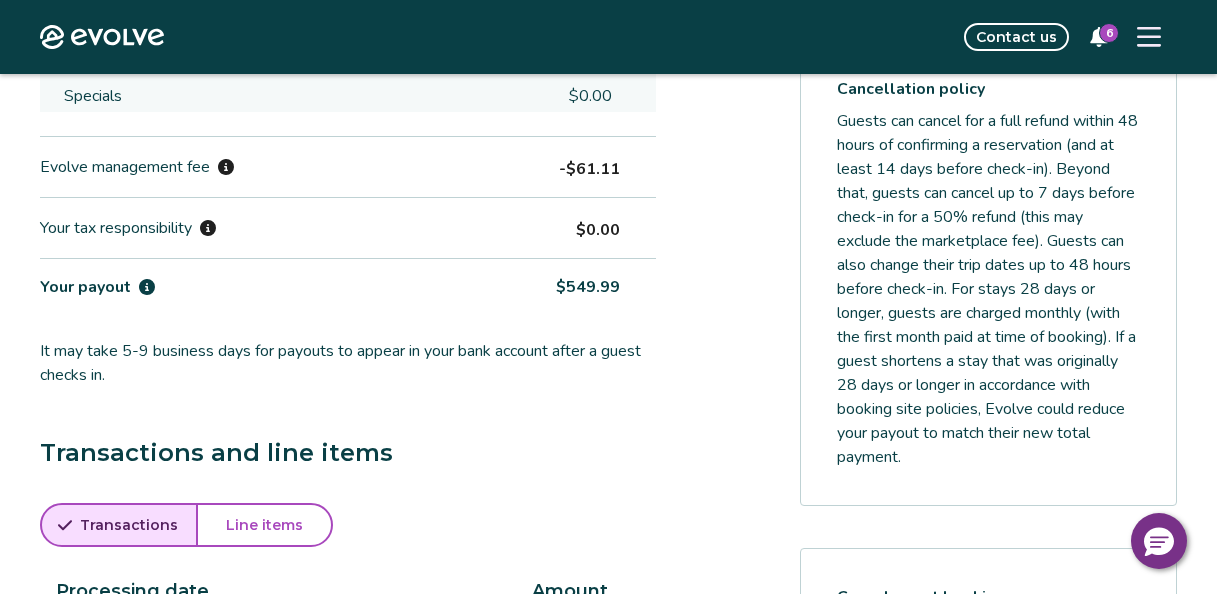 scroll, scrollTop: 1100, scrollLeft: 0, axis: vertical 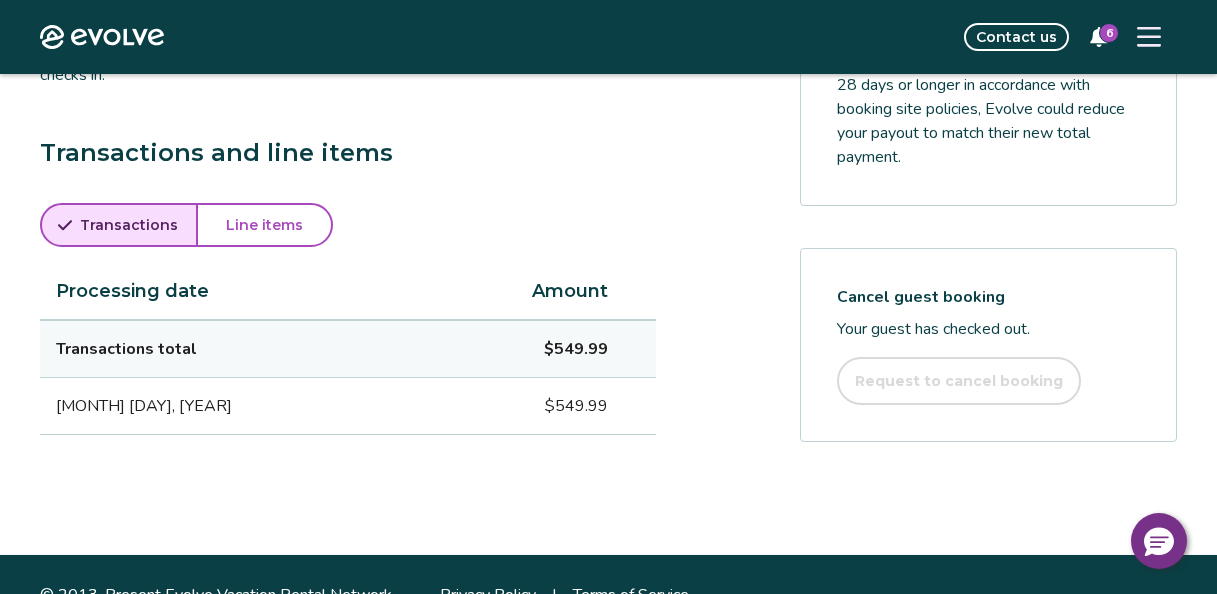 click on "Line items" at bounding box center (264, 225) 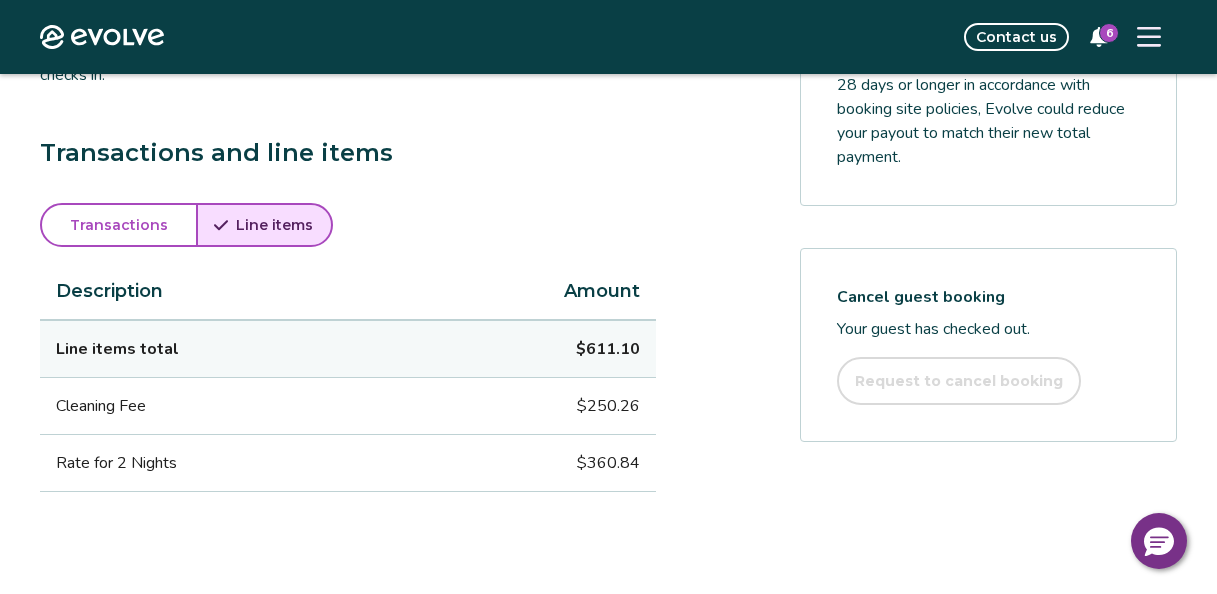 click on "Transactions" at bounding box center (119, 225) 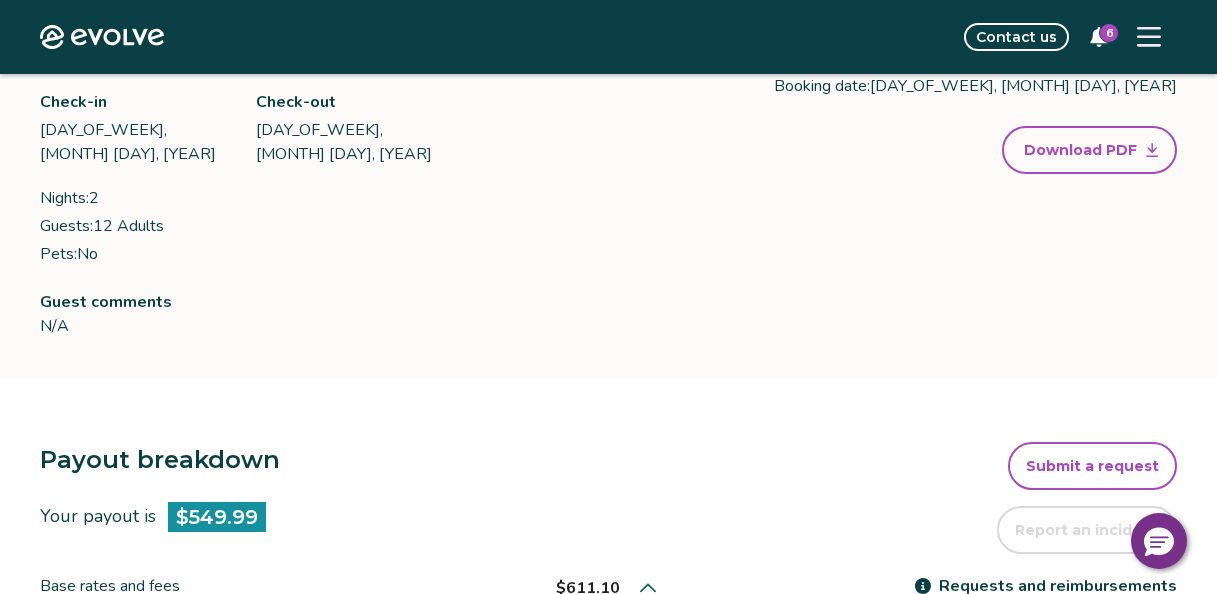 scroll, scrollTop: 0, scrollLeft: 0, axis: both 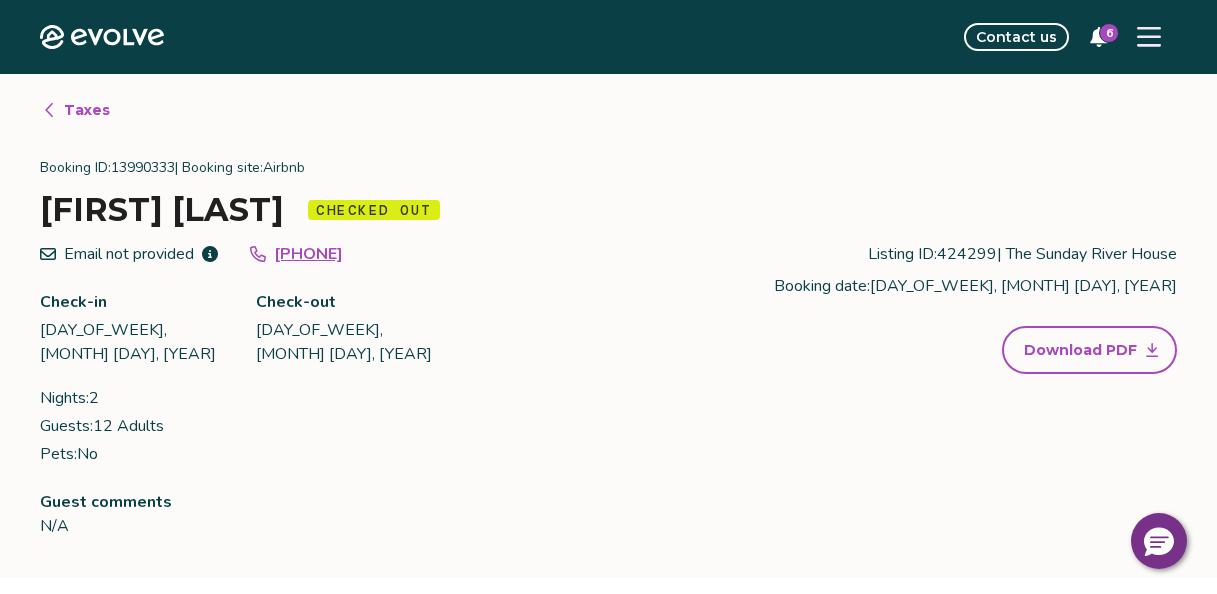 click on "Download PDF" at bounding box center (1080, 350) 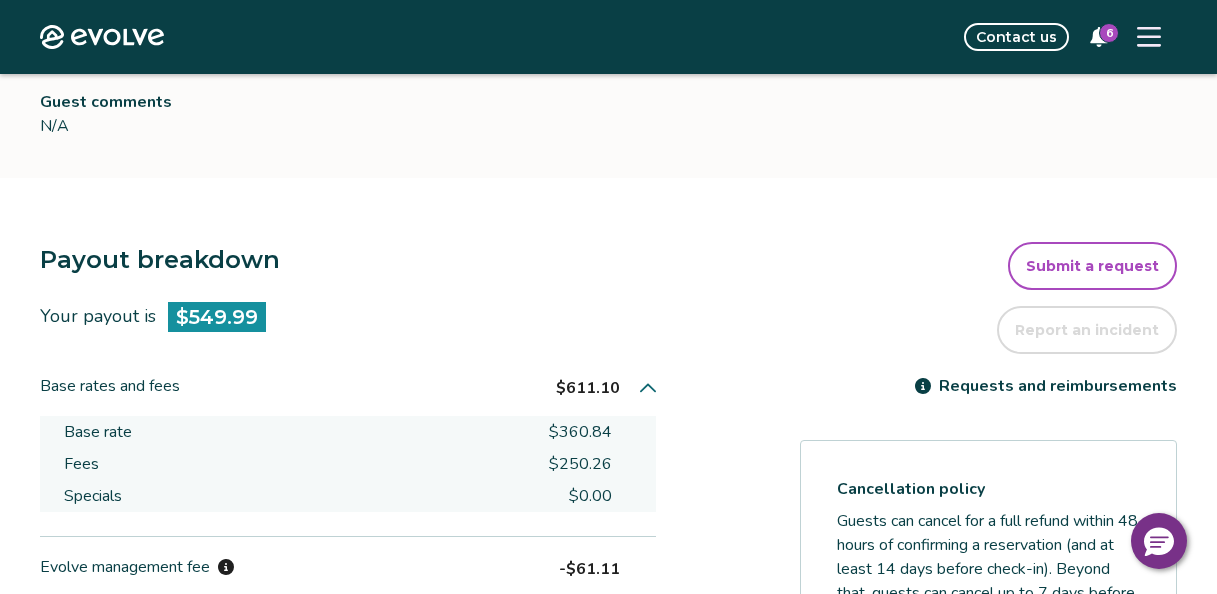 scroll, scrollTop: 700, scrollLeft: 0, axis: vertical 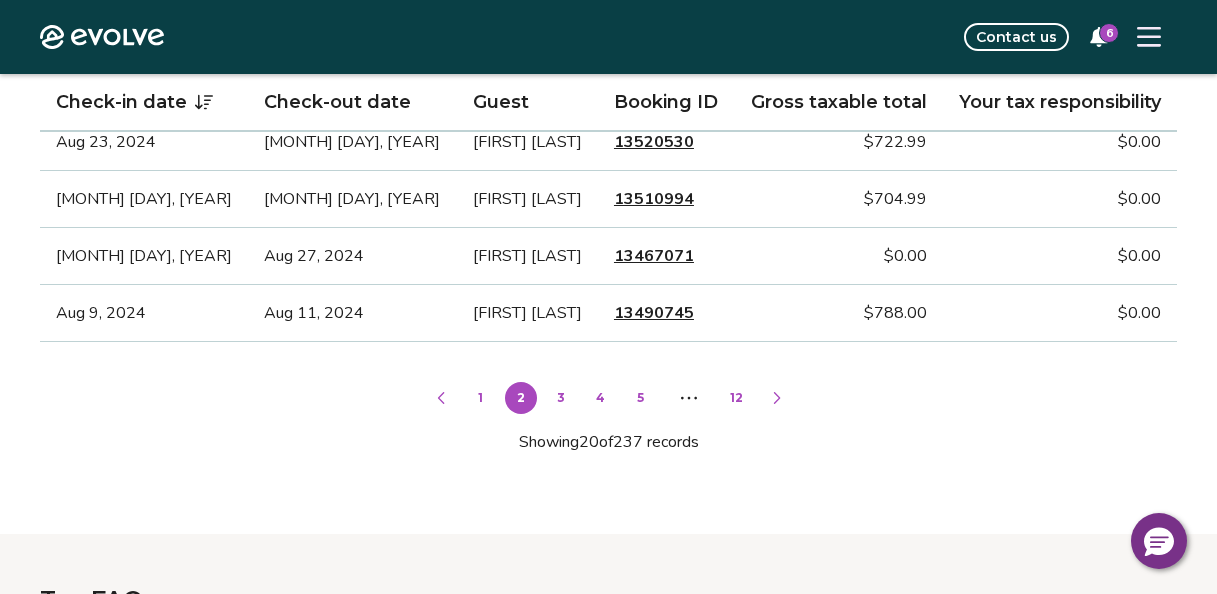 click on "1" at bounding box center (481, 398) 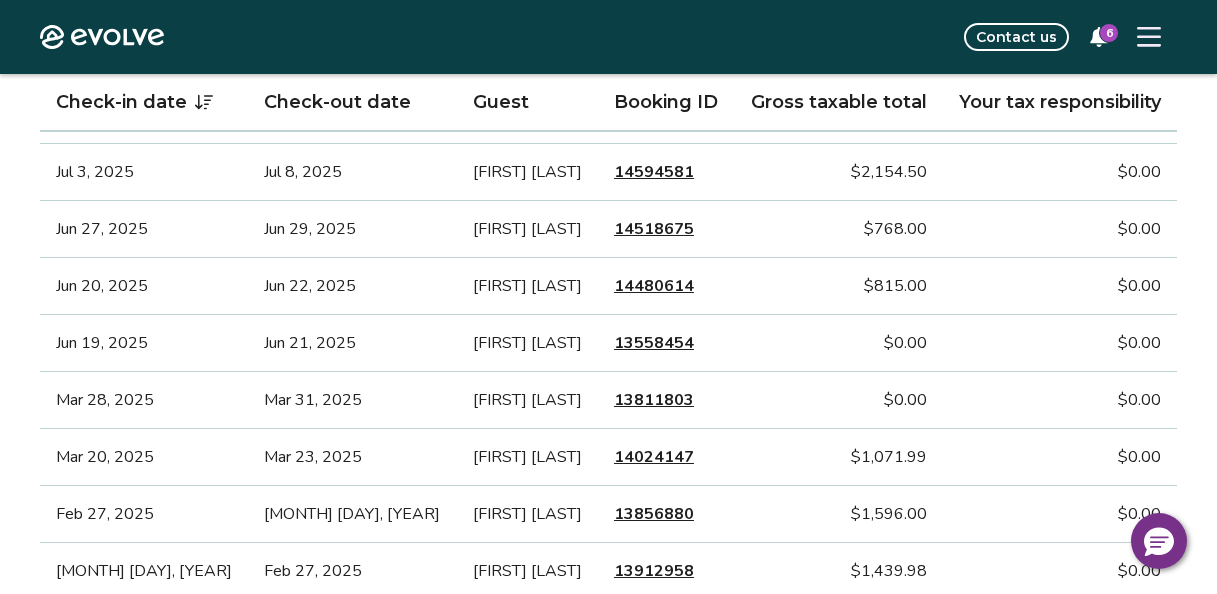 scroll, scrollTop: 800, scrollLeft: 0, axis: vertical 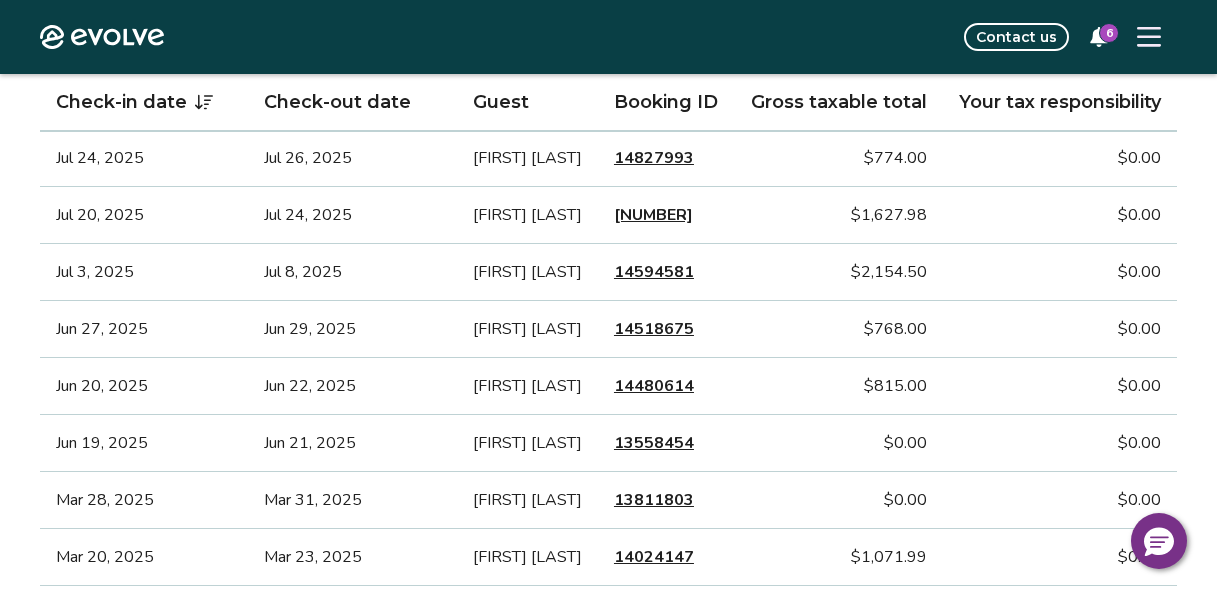 click on "13811803" at bounding box center (654, 500) 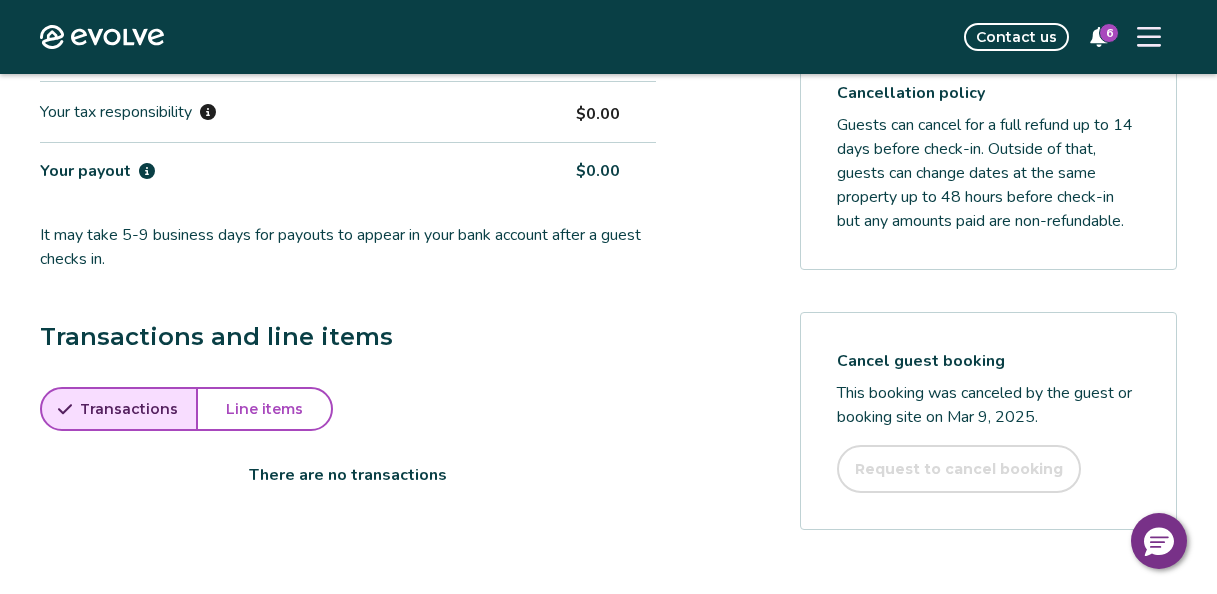 scroll, scrollTop: 600, scrollLeft: 0, axis: vertical 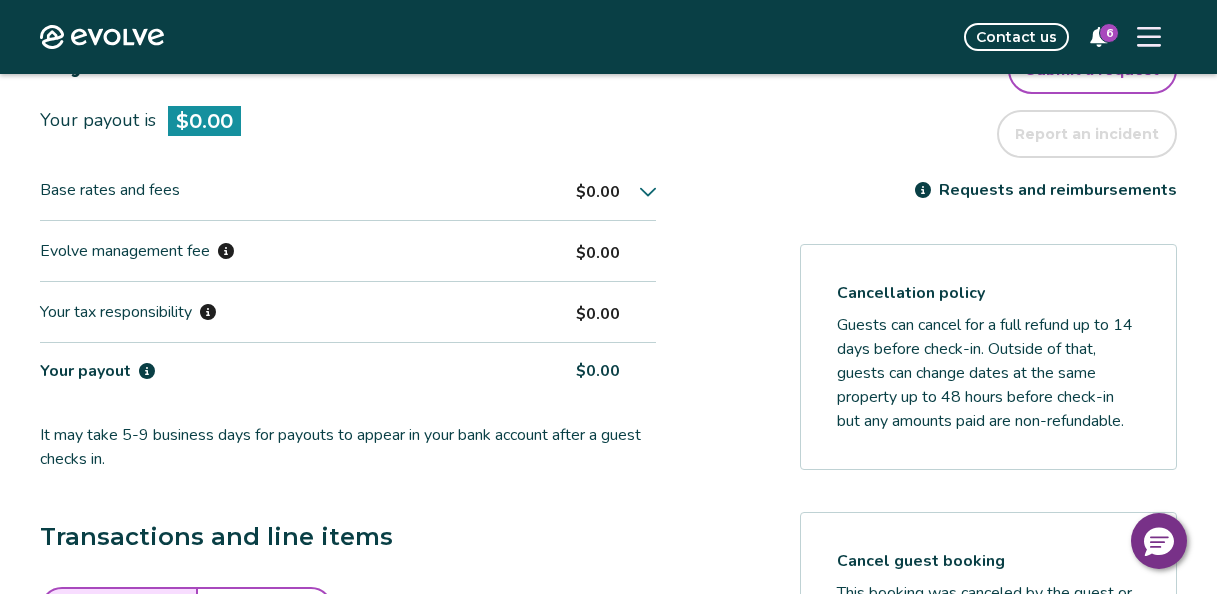 click 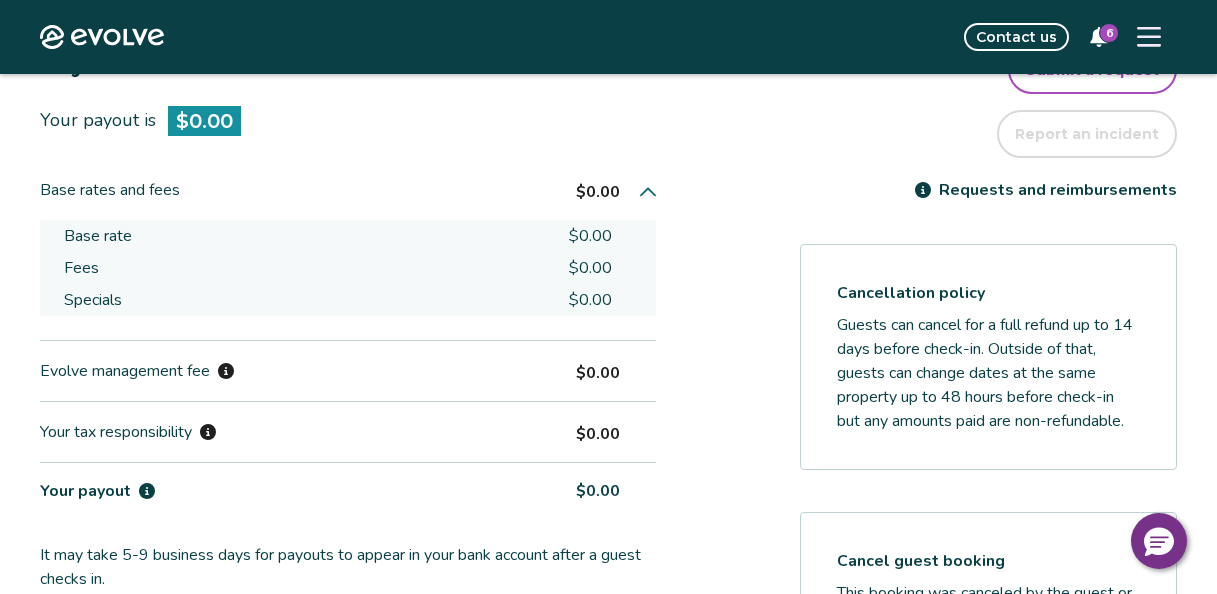 click 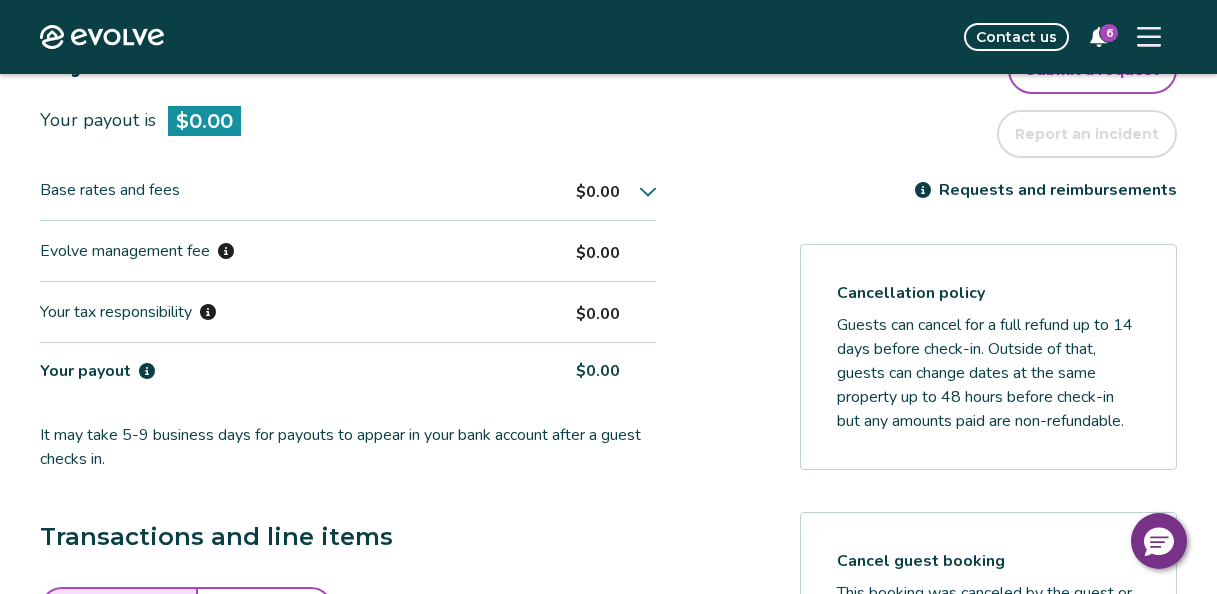 scroll, scrollTop: 869, scrollLeft: 0, axis: vertical 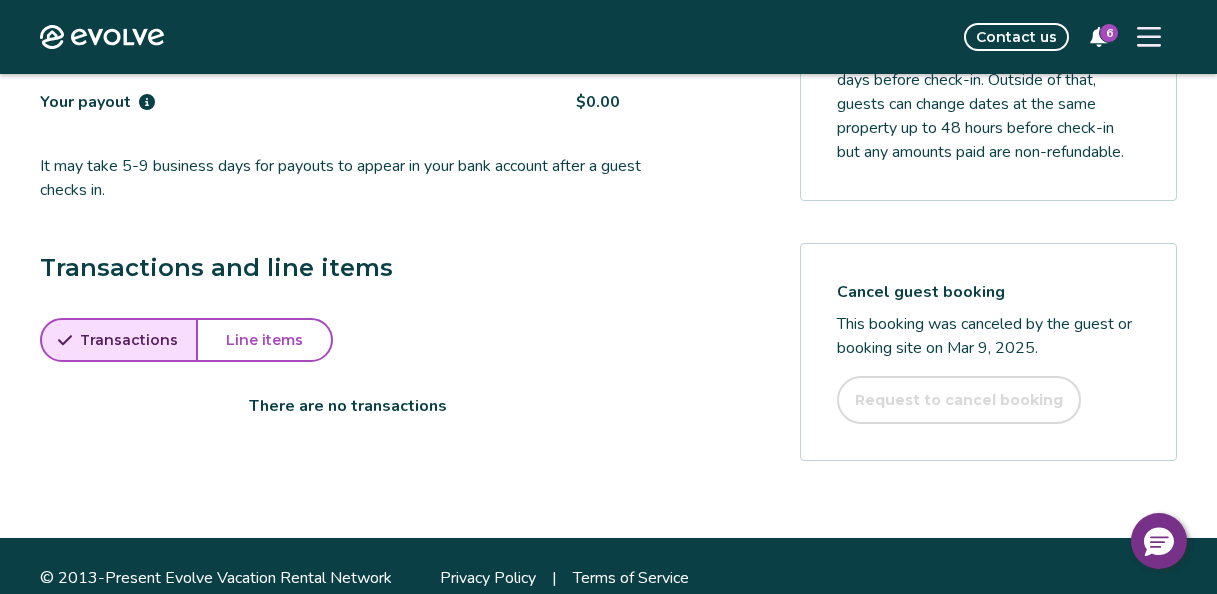 click on "Line items" at bounding box center [264, 340] 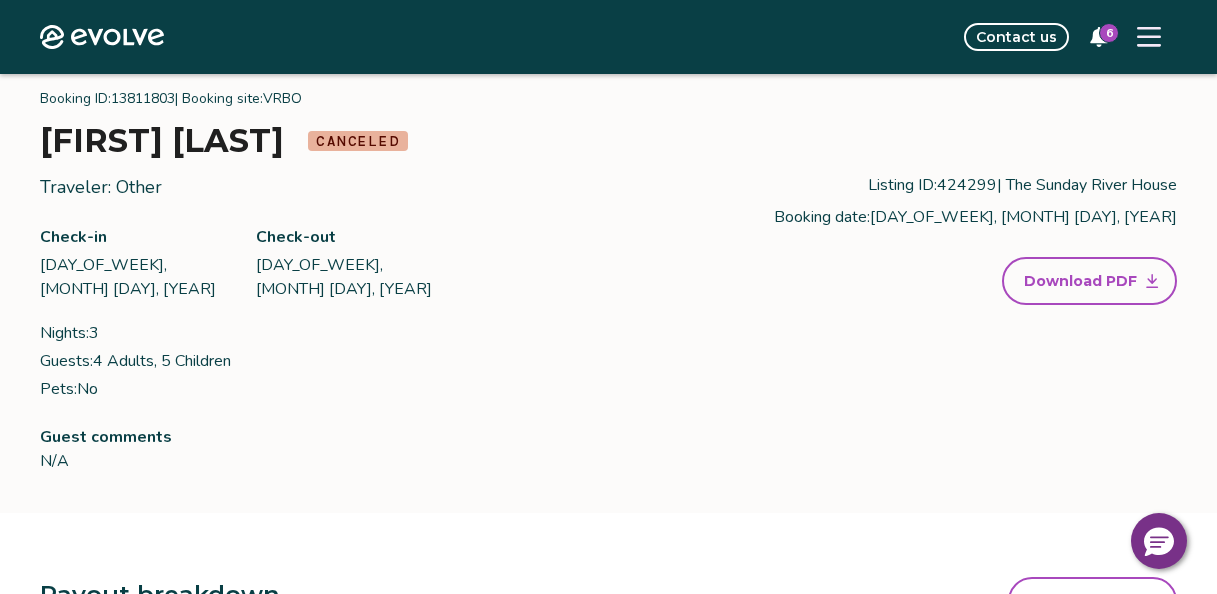 scroll, scrollTop: 0, scrollLeft: 0, axis: both 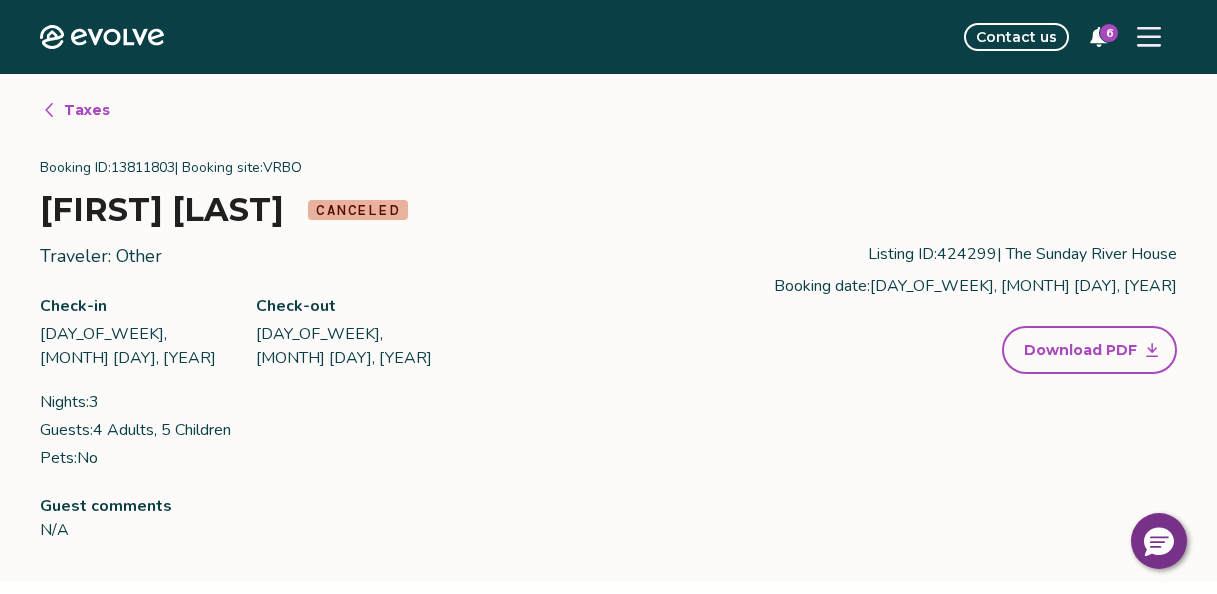 click on "Taxes" at bounding box center [87, 110] 